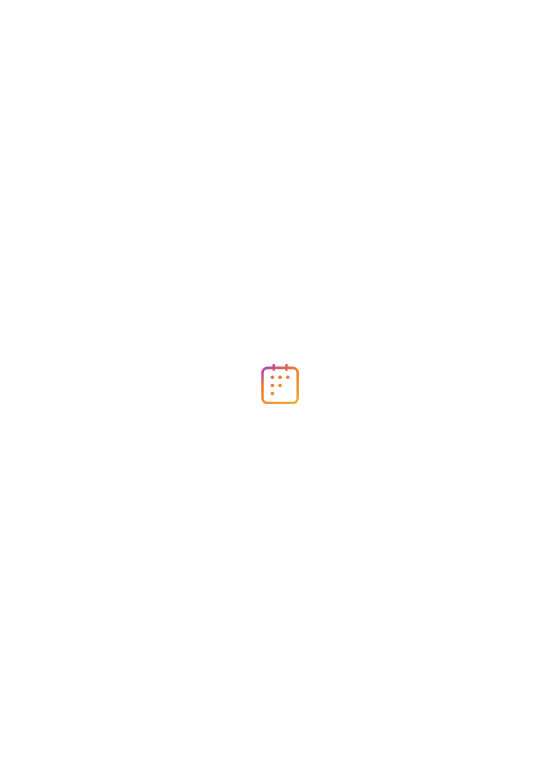 scroll, scrollTop: 0, scrollLeft: 0, axis: both 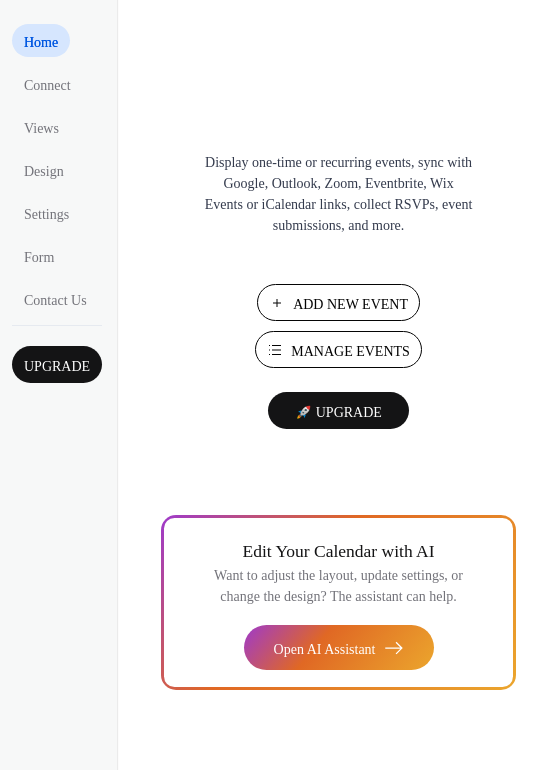 click on "Manage Events" at bounding box center [350, 351] 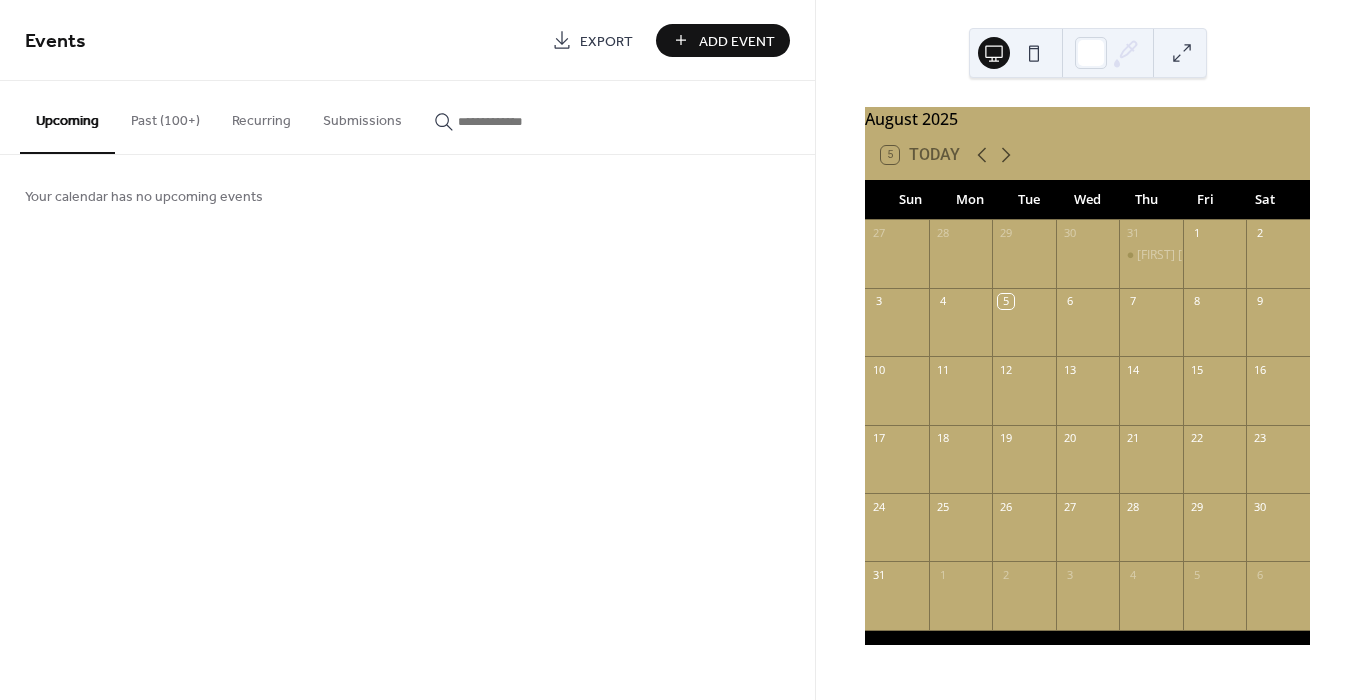 scroll, scrollTop: 0, scrollLeft: 0, axis: both 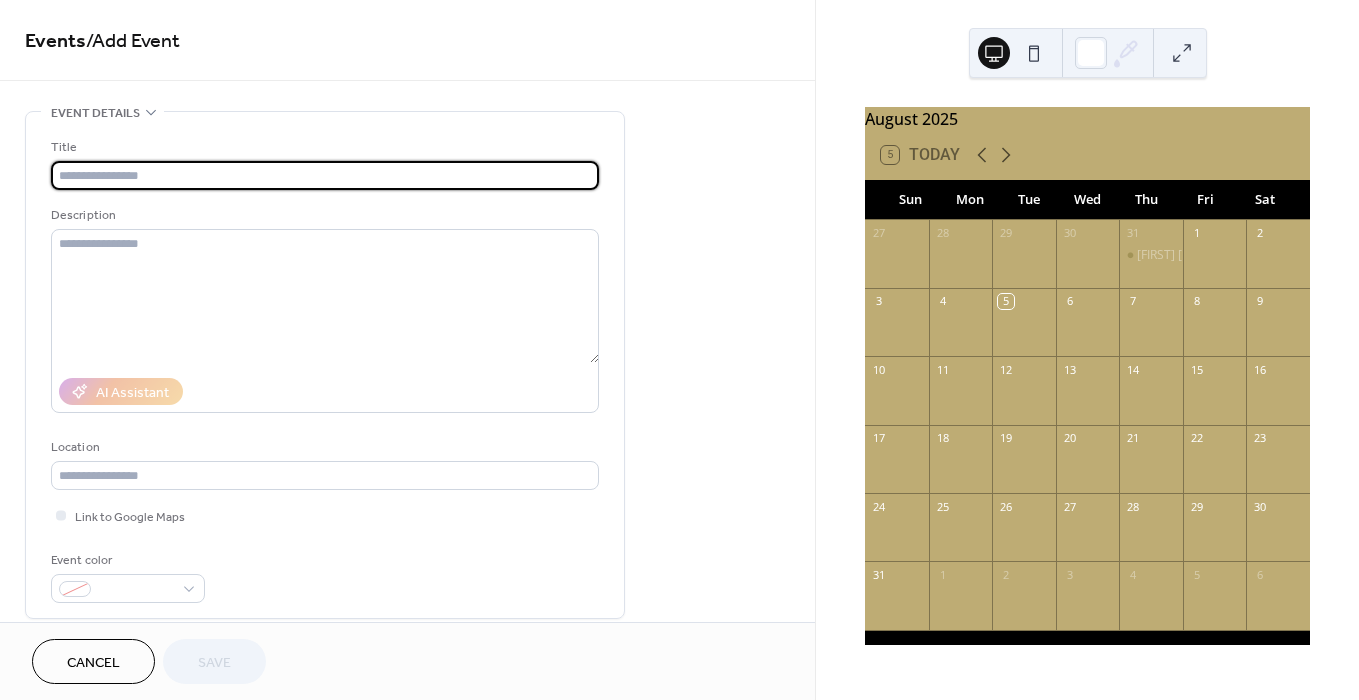 click at bounding box center (325, 175) 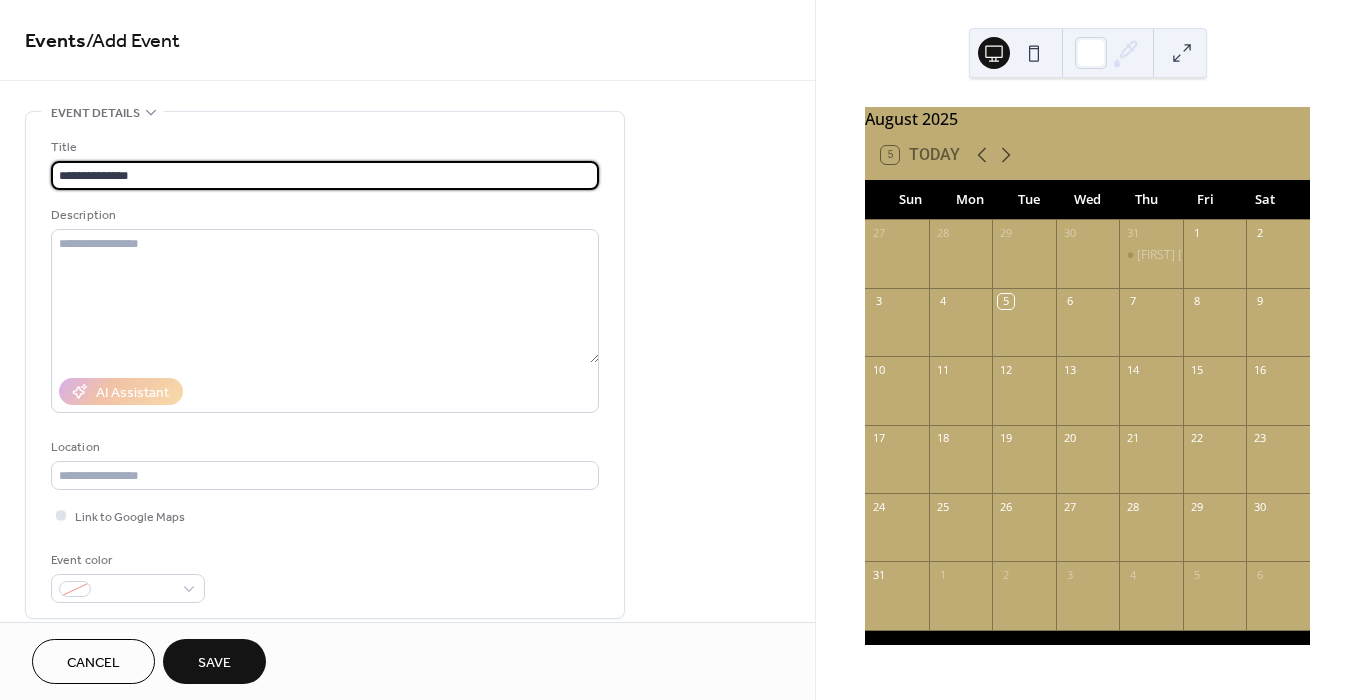 type on "**********" 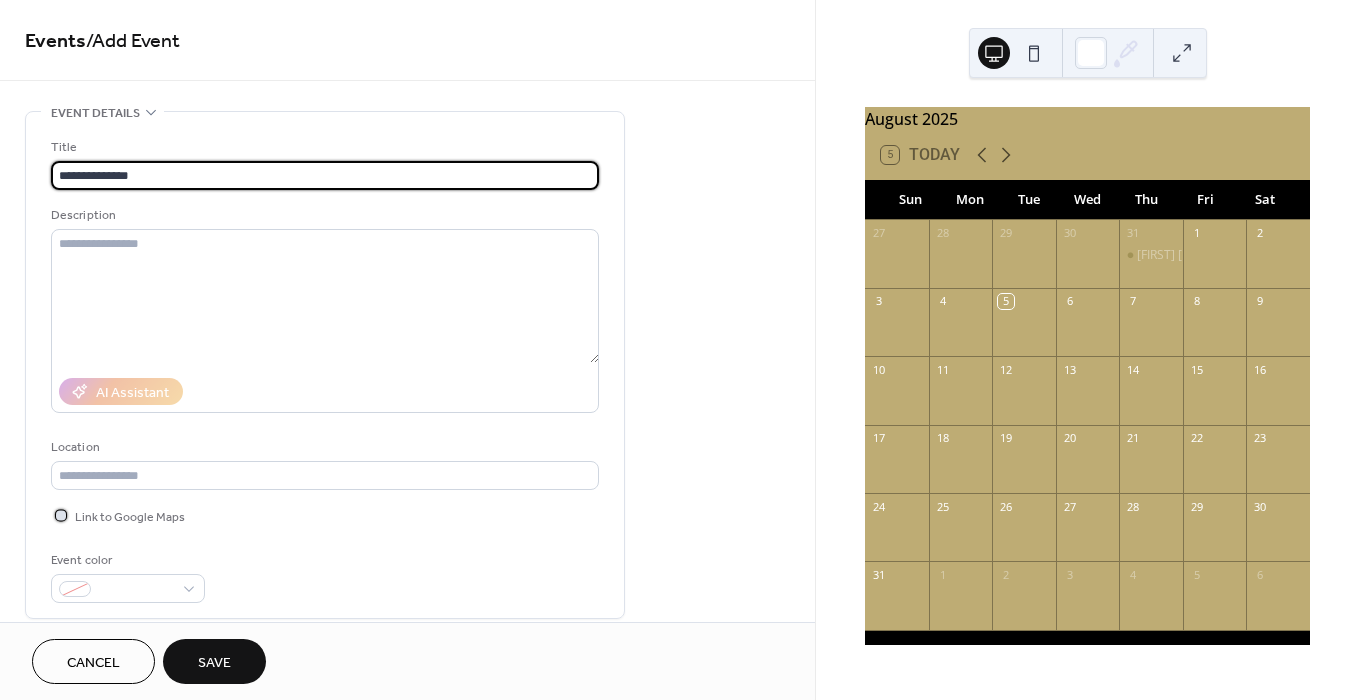 click at bounding box center (61, 515) 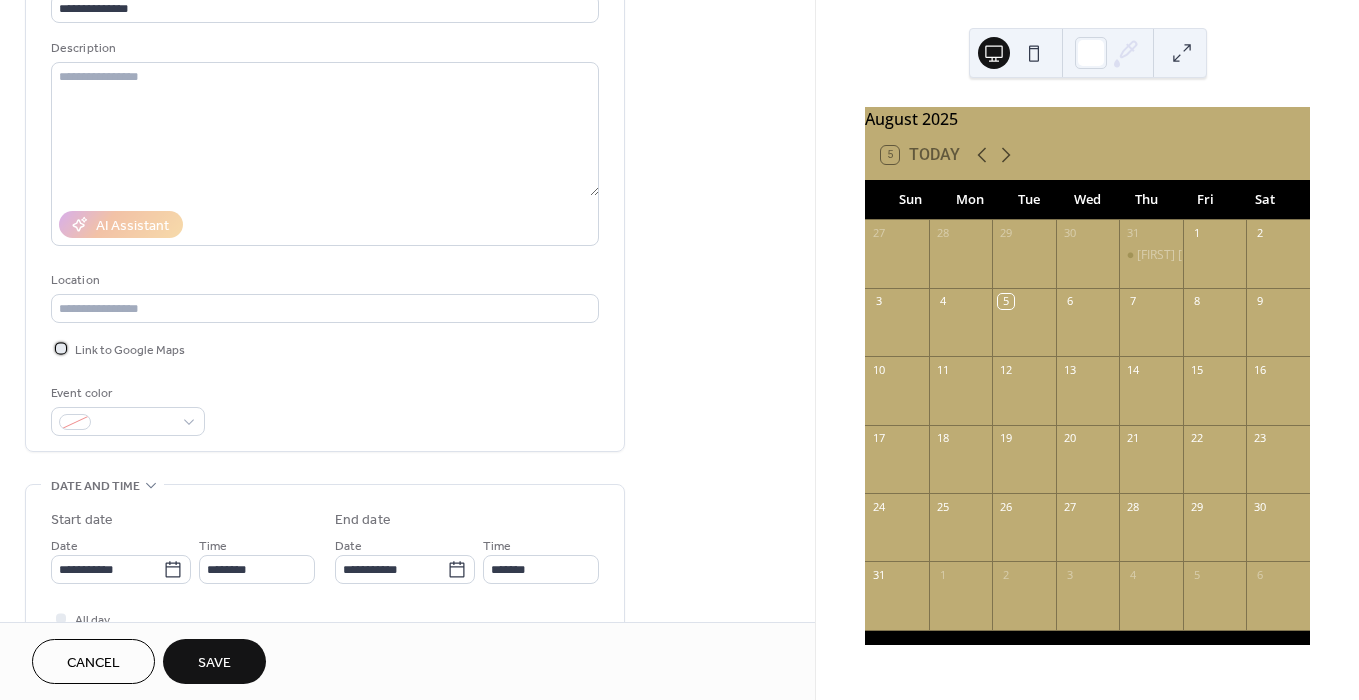 scroll, scrollTop: 293, scrollLeft: 0, axis: vertical 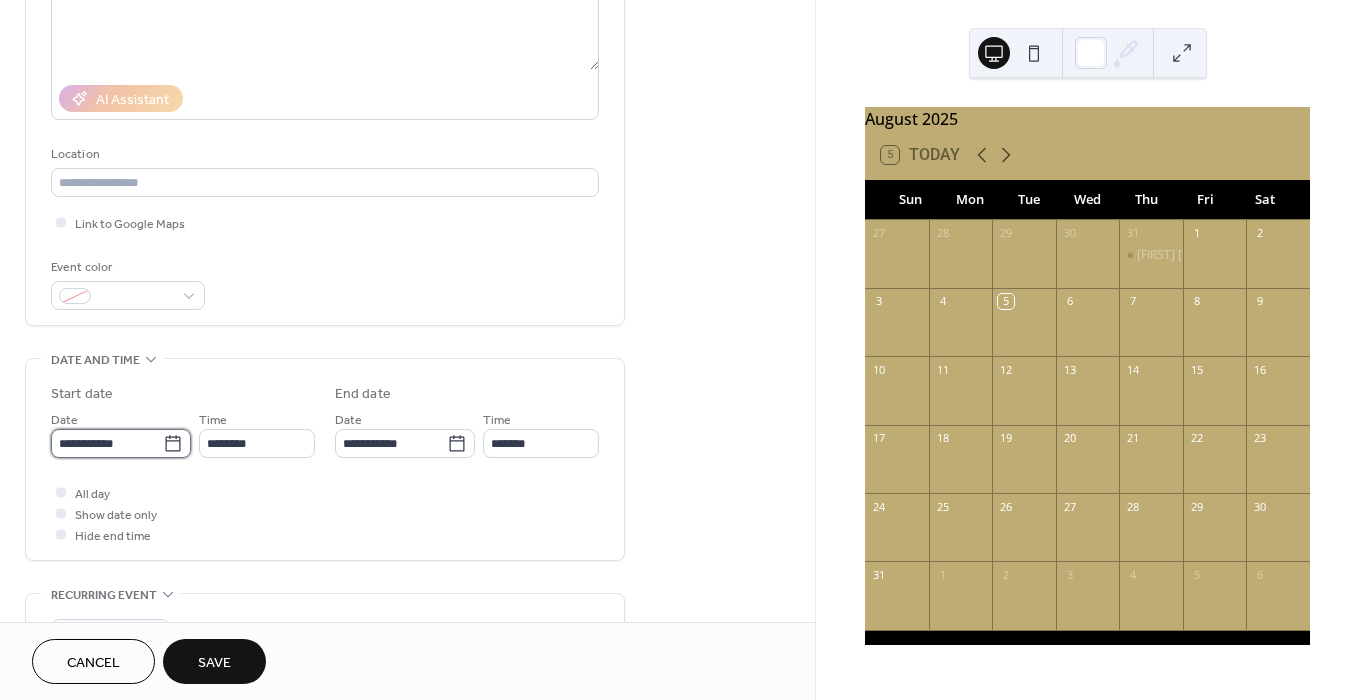 click on "**********" at bounding box center [107, 443] 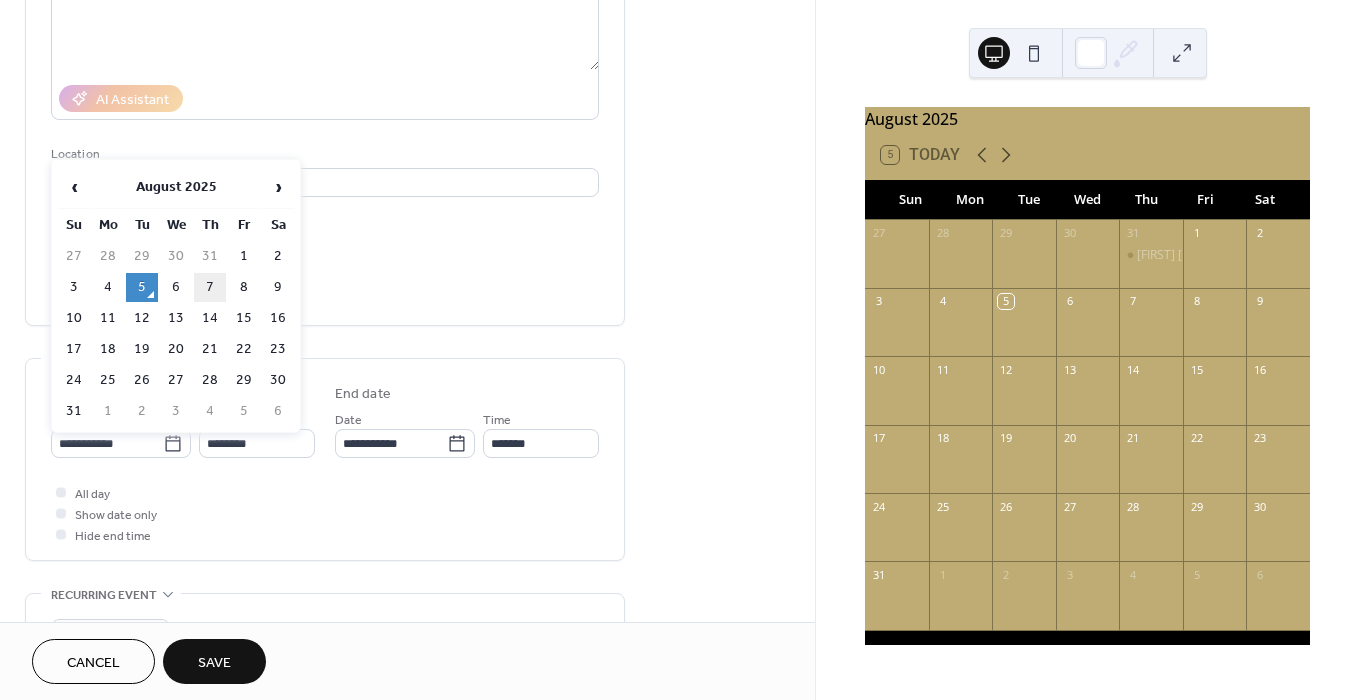 click on "7" at bounding box center [210, 287] 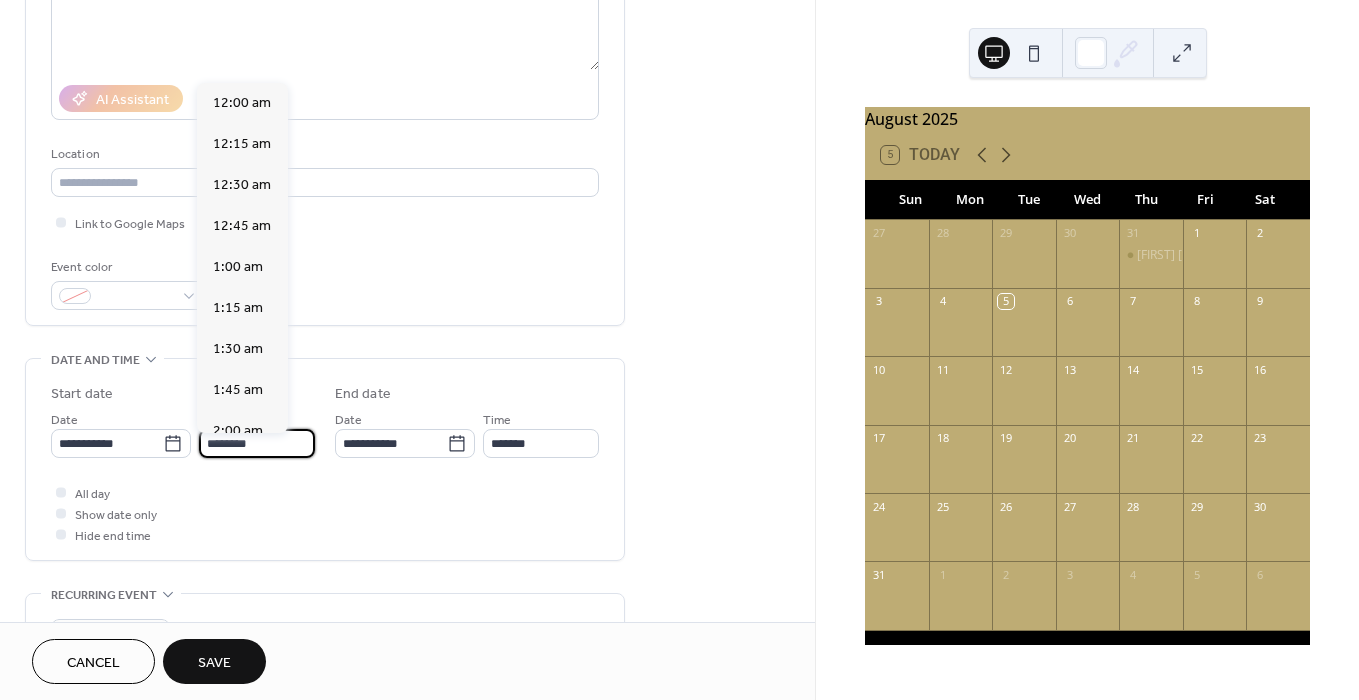 click on "********" at bounding box center [257, 443] 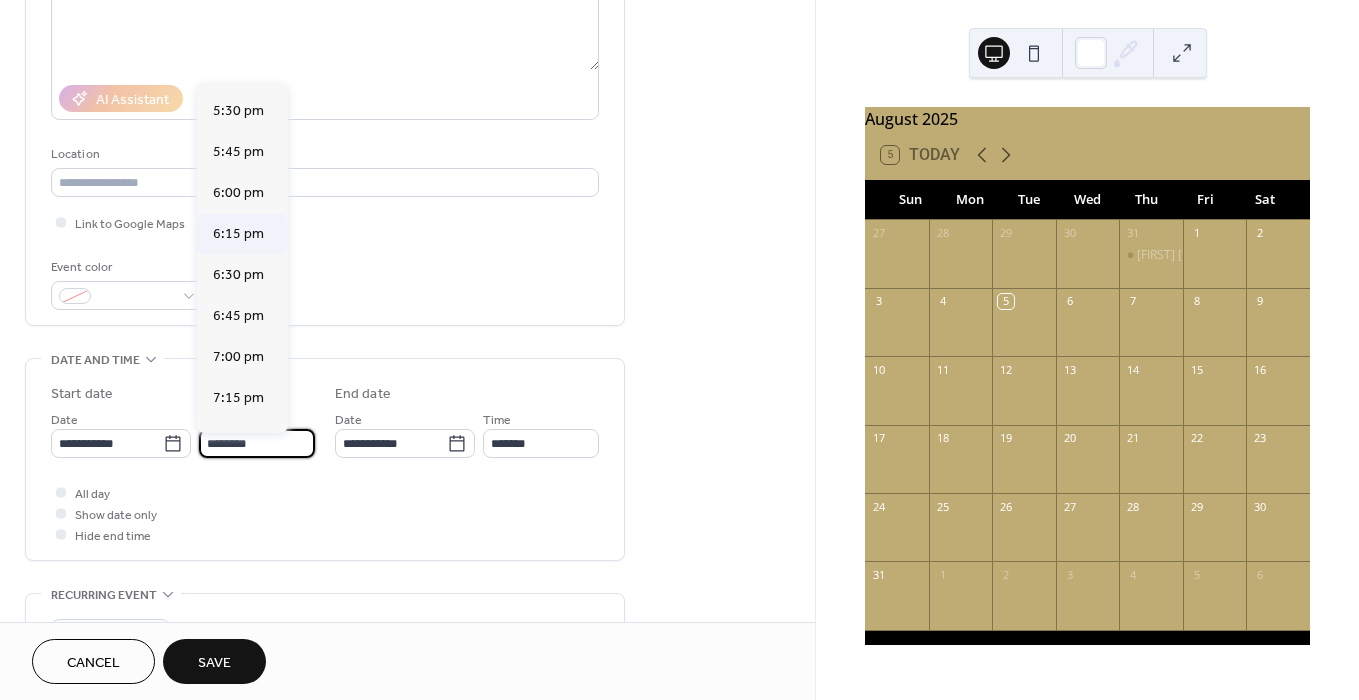 scroll, scrollTop: 2870, scrollLeft: 0, axis: vertical 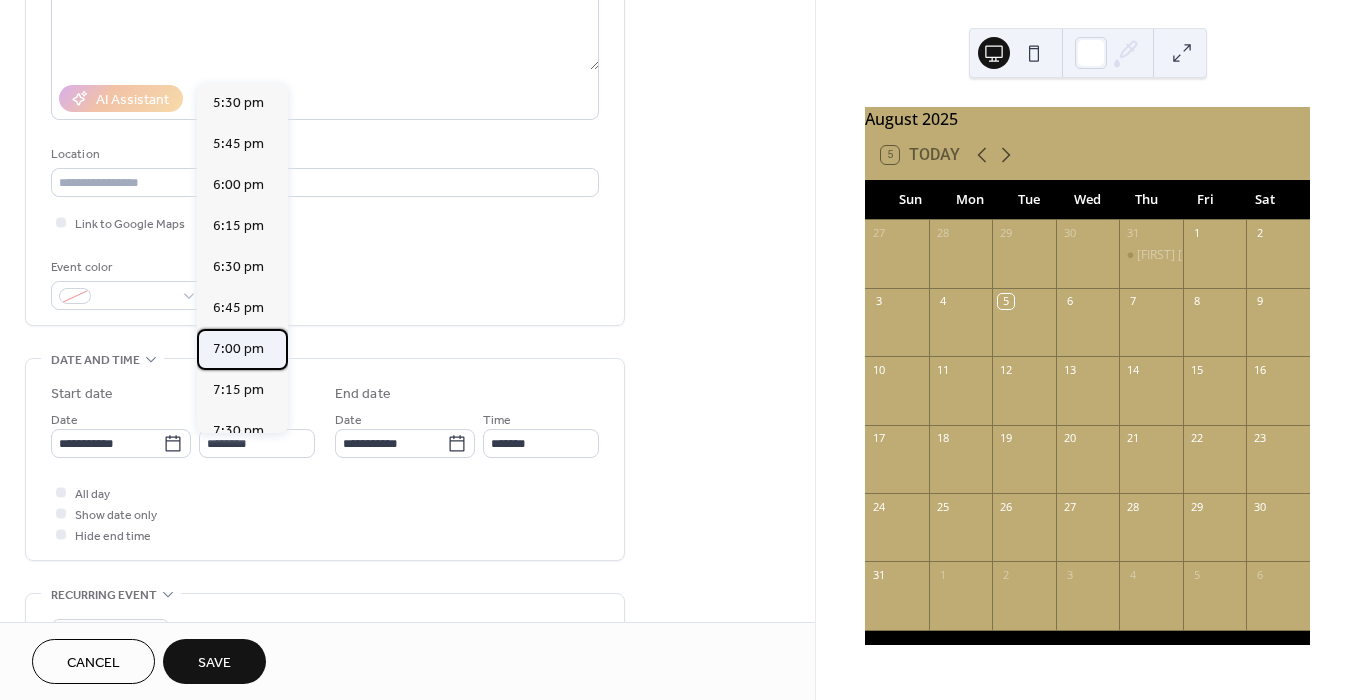 click on "7:00 pm" at bounding box center [238, 349] 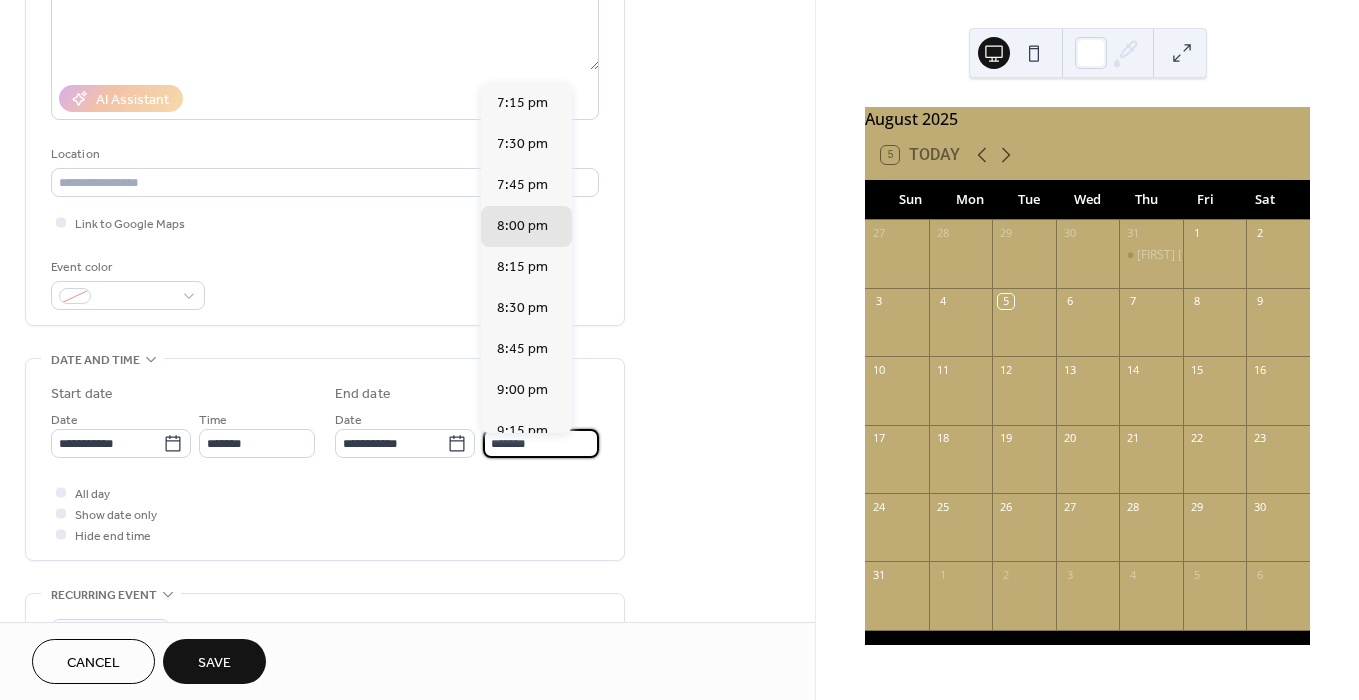 click on "*******" at bounding box center [541, 443] 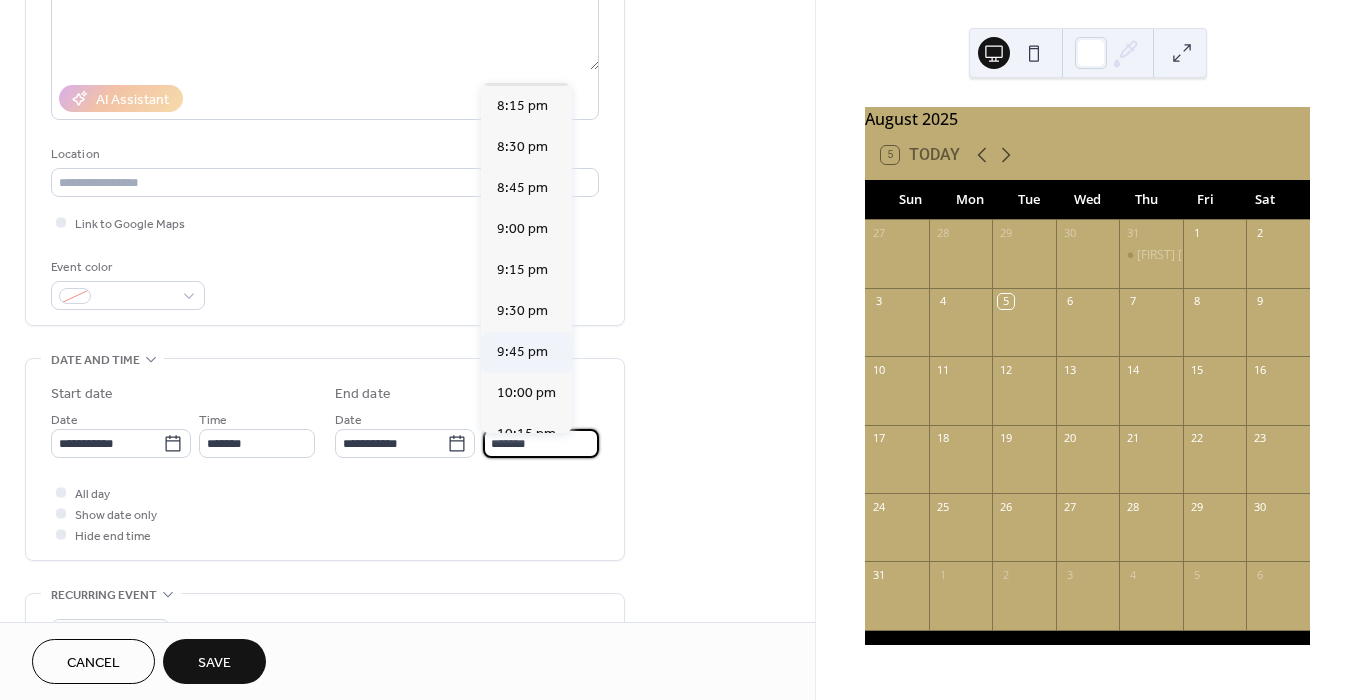 scroll, scrollTop: 175, scrollLeft: 0, axis: vertical 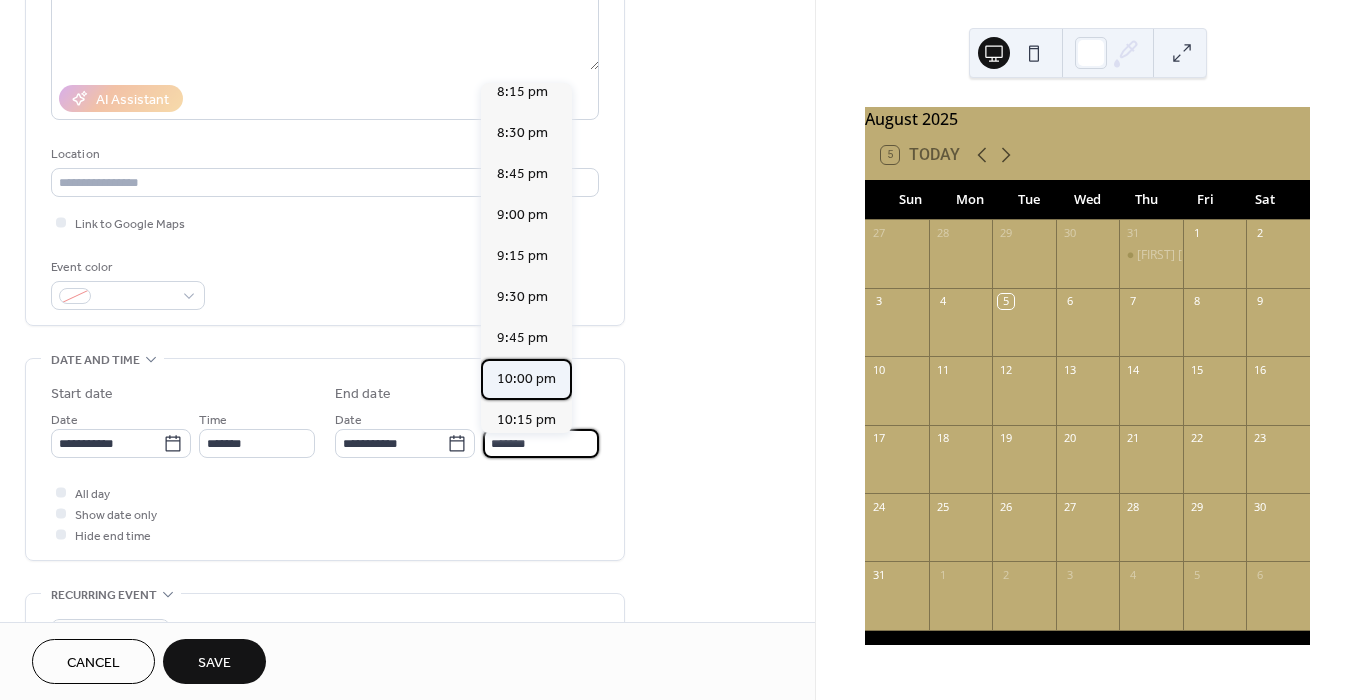 click on "10:00 pm" at bounding box center (526, 379) 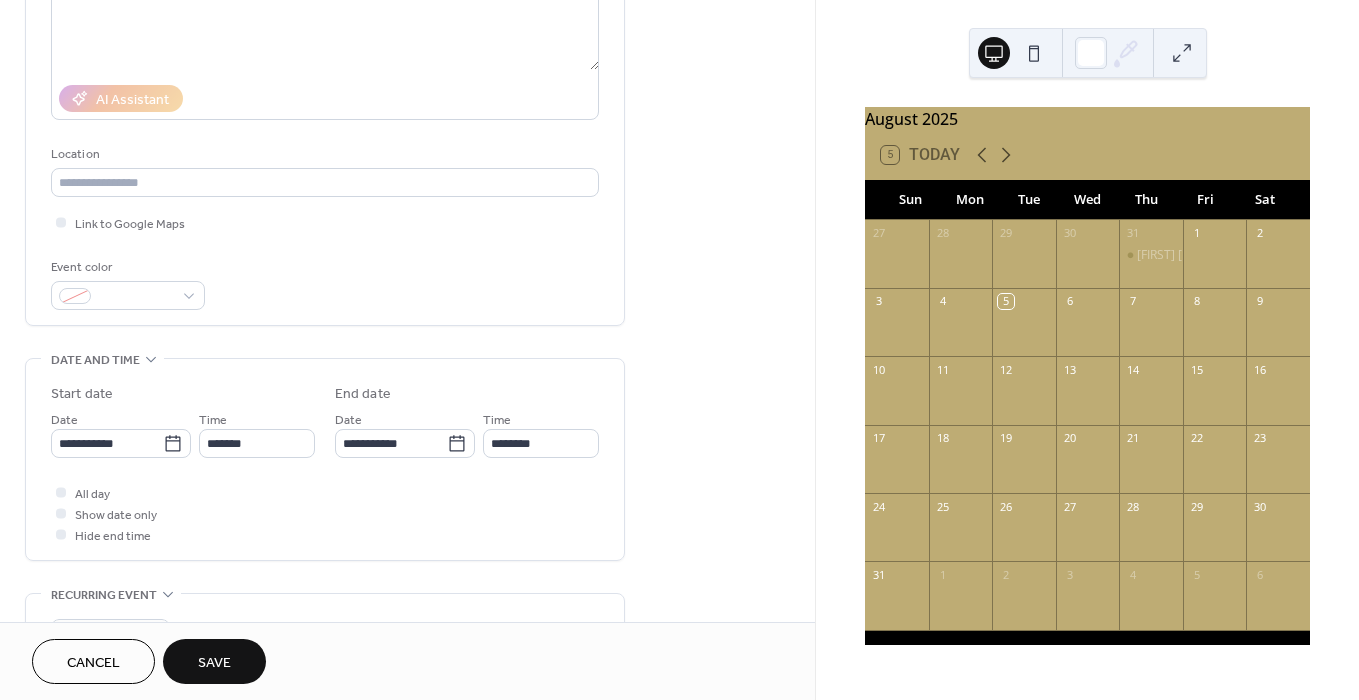 scroll, scrollTop: 357, scrollLeft: 0, axis: vertical 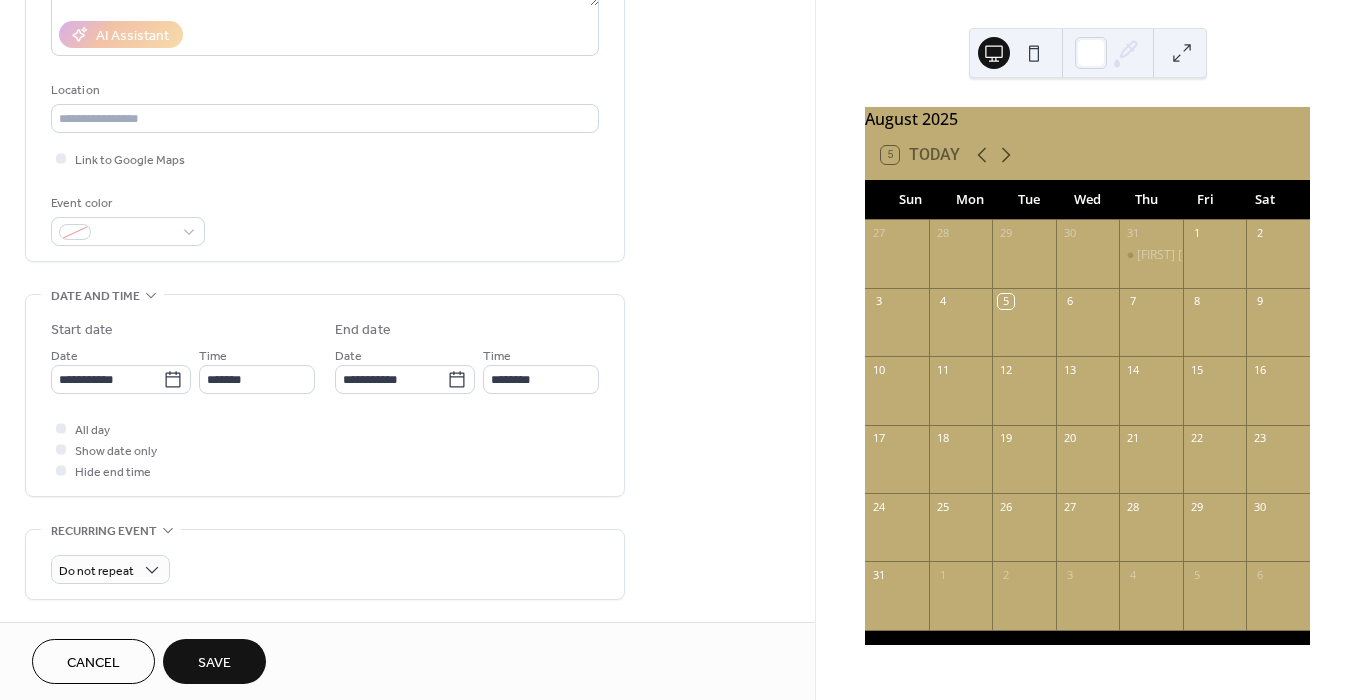 click on "Save" at bounding box center (214, 663) 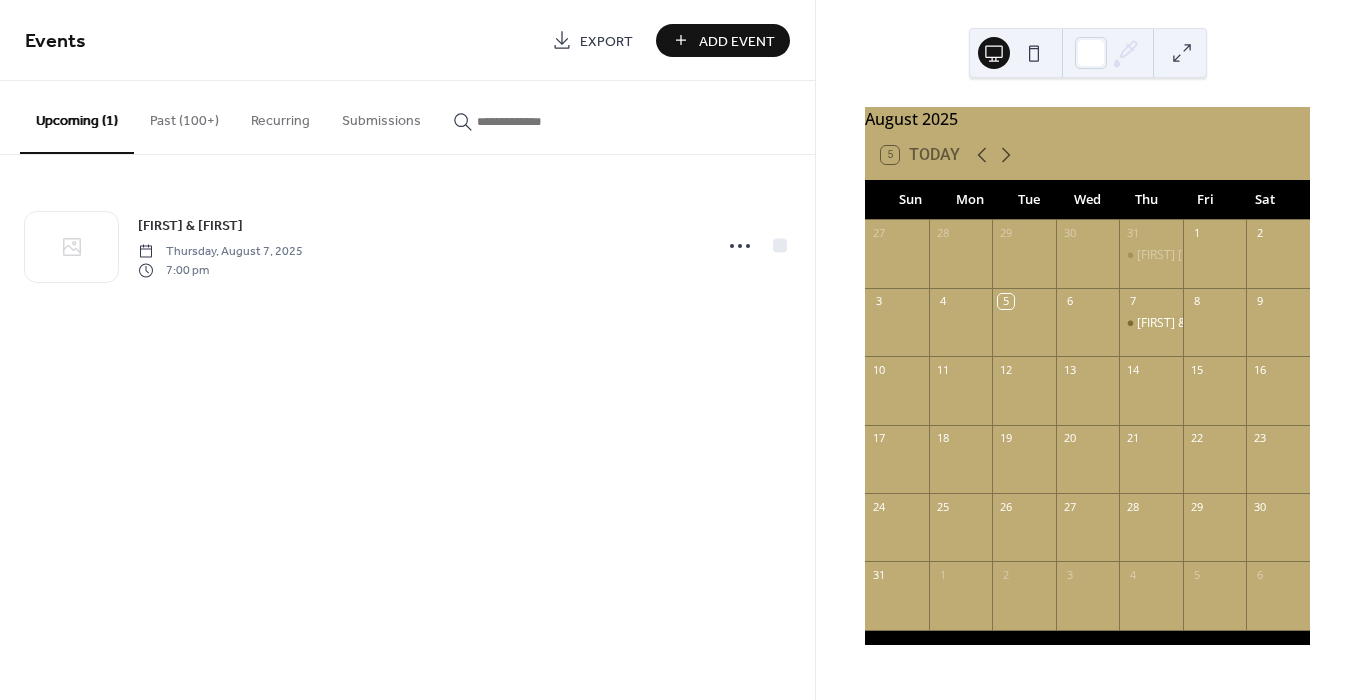 click on "Add Event" at bounding box center (737, 41) 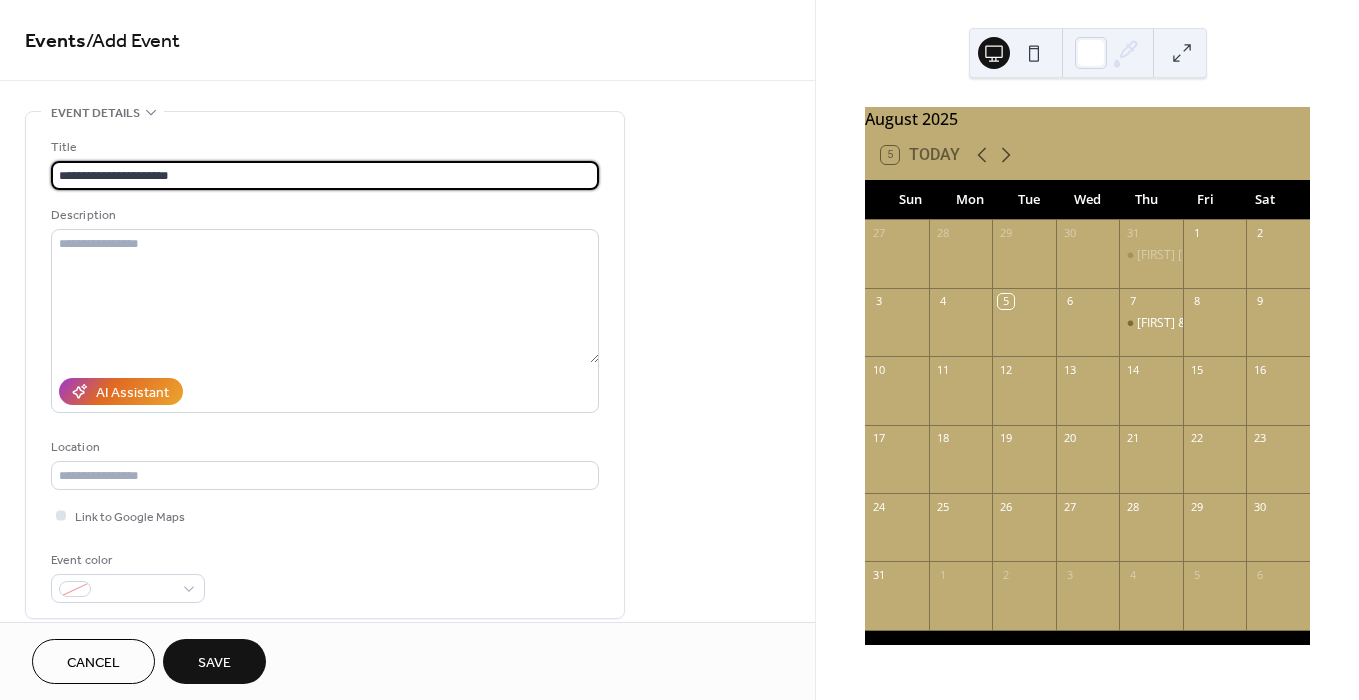 type on "**********" 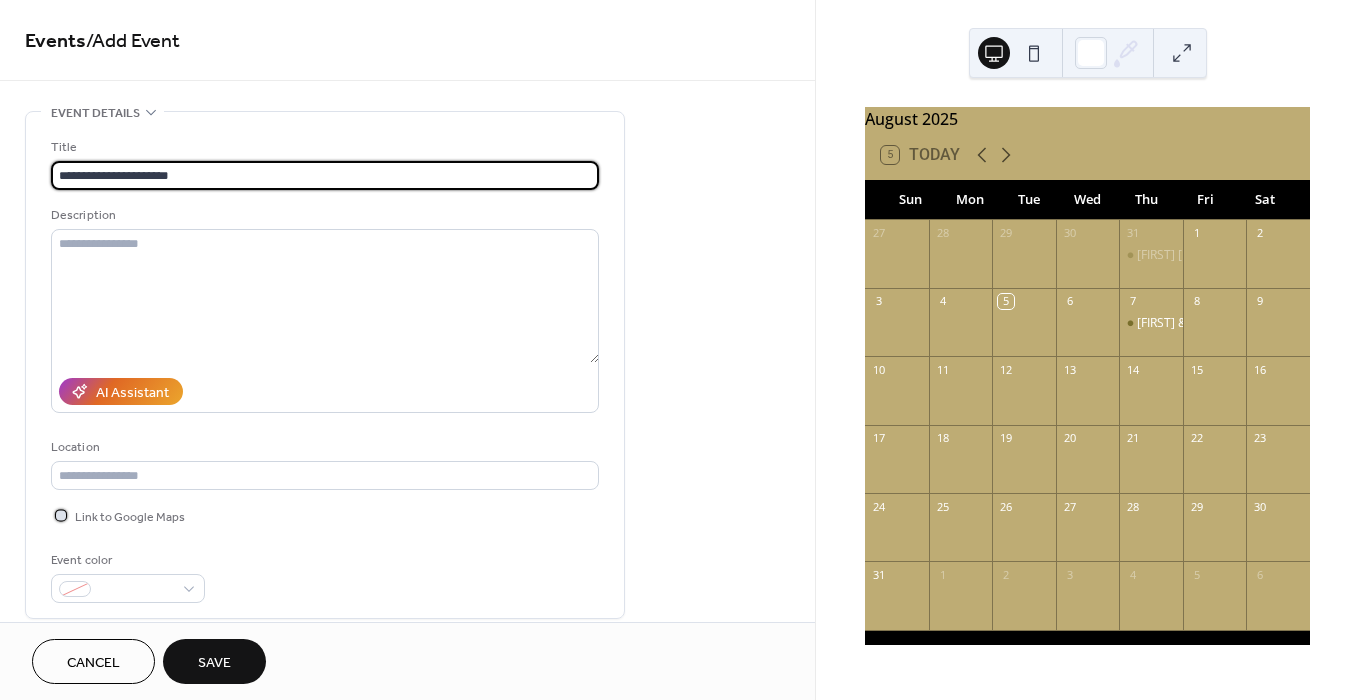 click at bounding box center (61, 515) 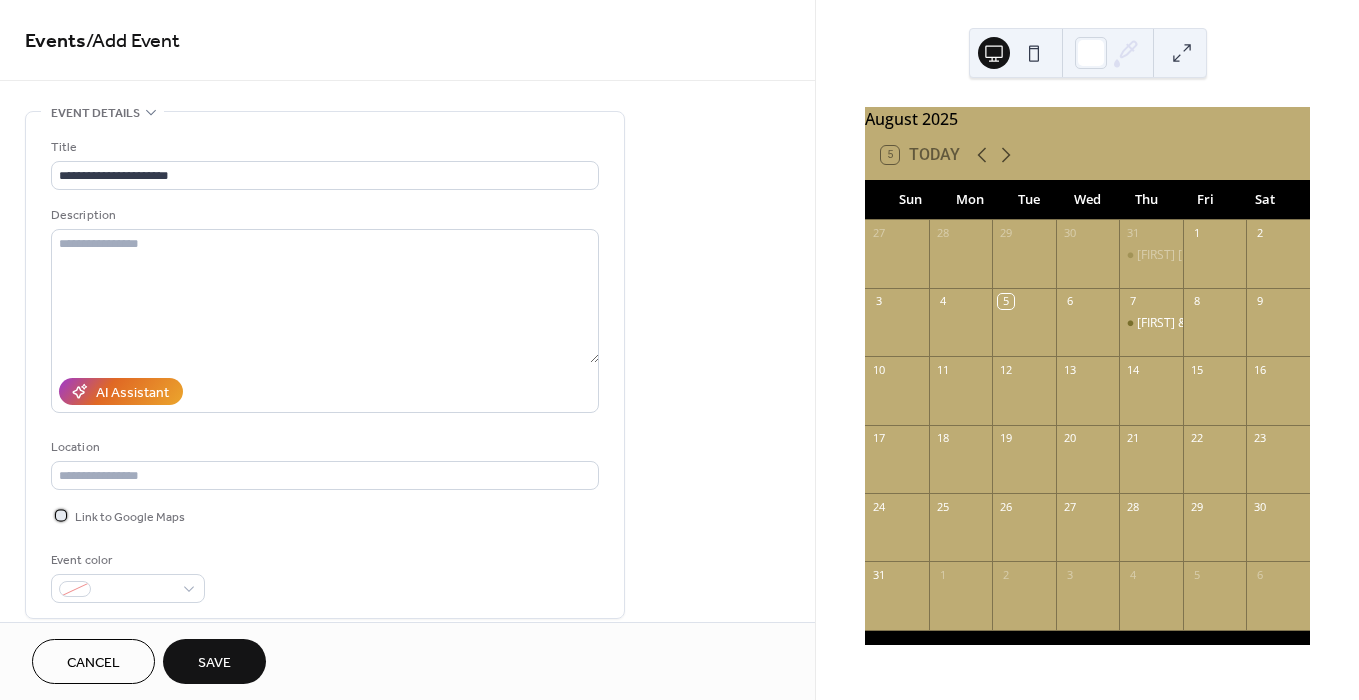 scroll, scrollTop: 204, scrollLeft: 0, axis: vertical 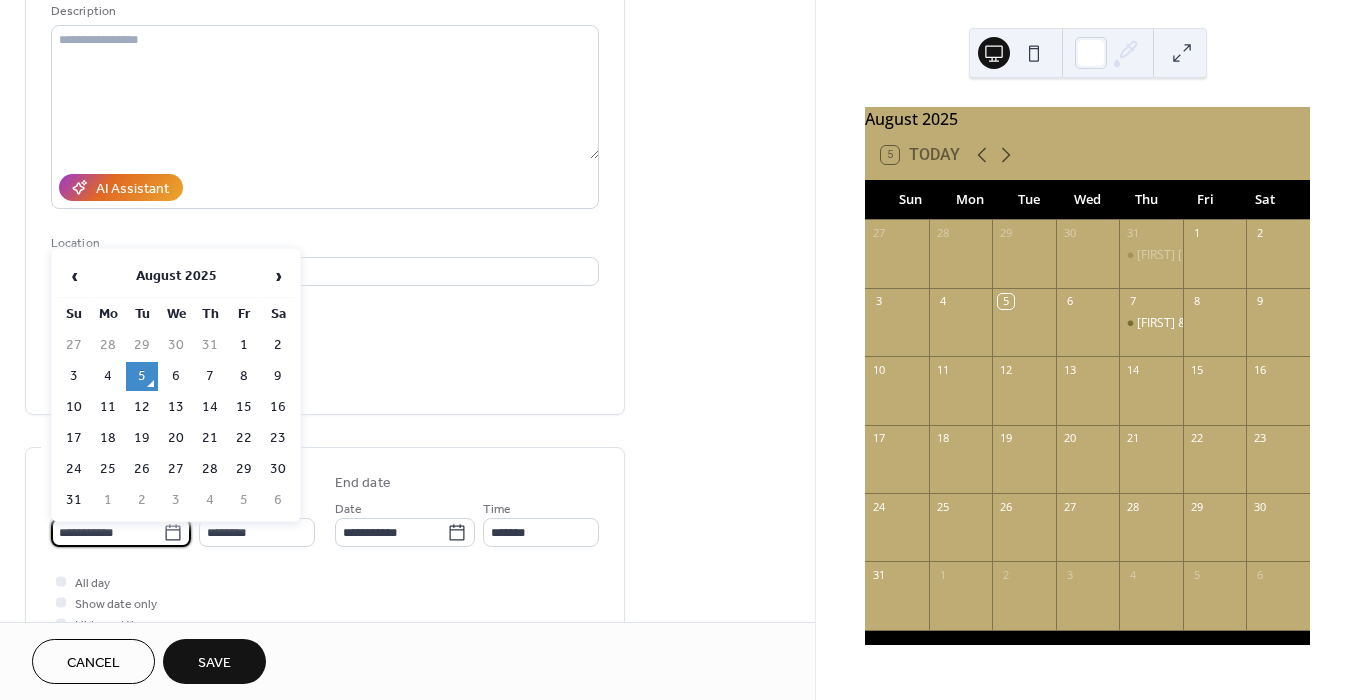 click on "**********" at bounding box center [107, 532] 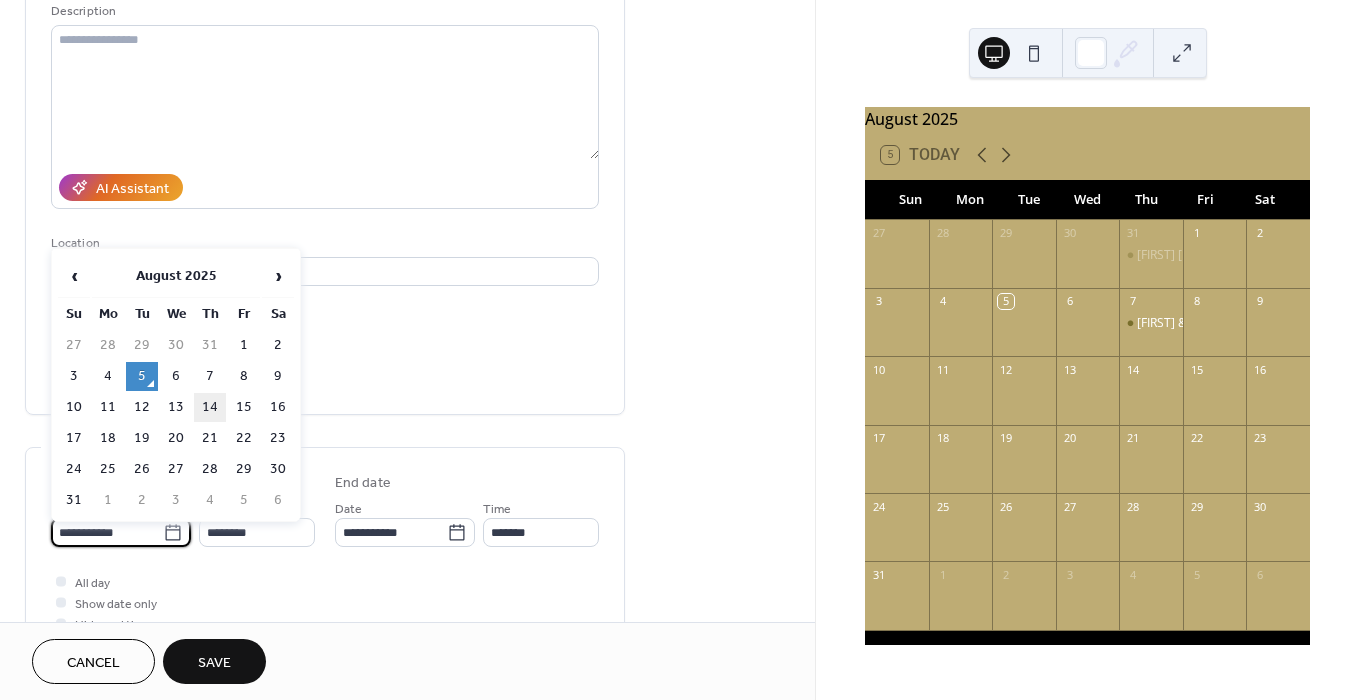 click on "14" at bounding box center (210, 407) 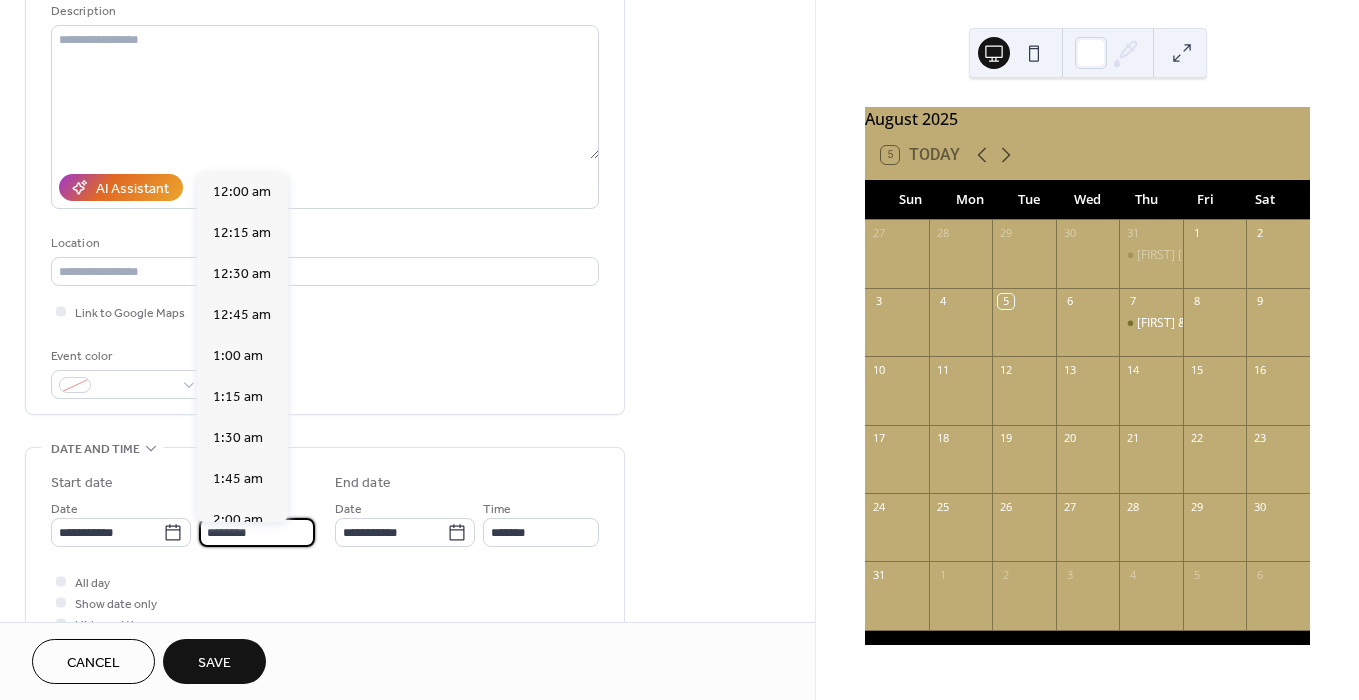 click on "********" at bounding box center [257, 532] 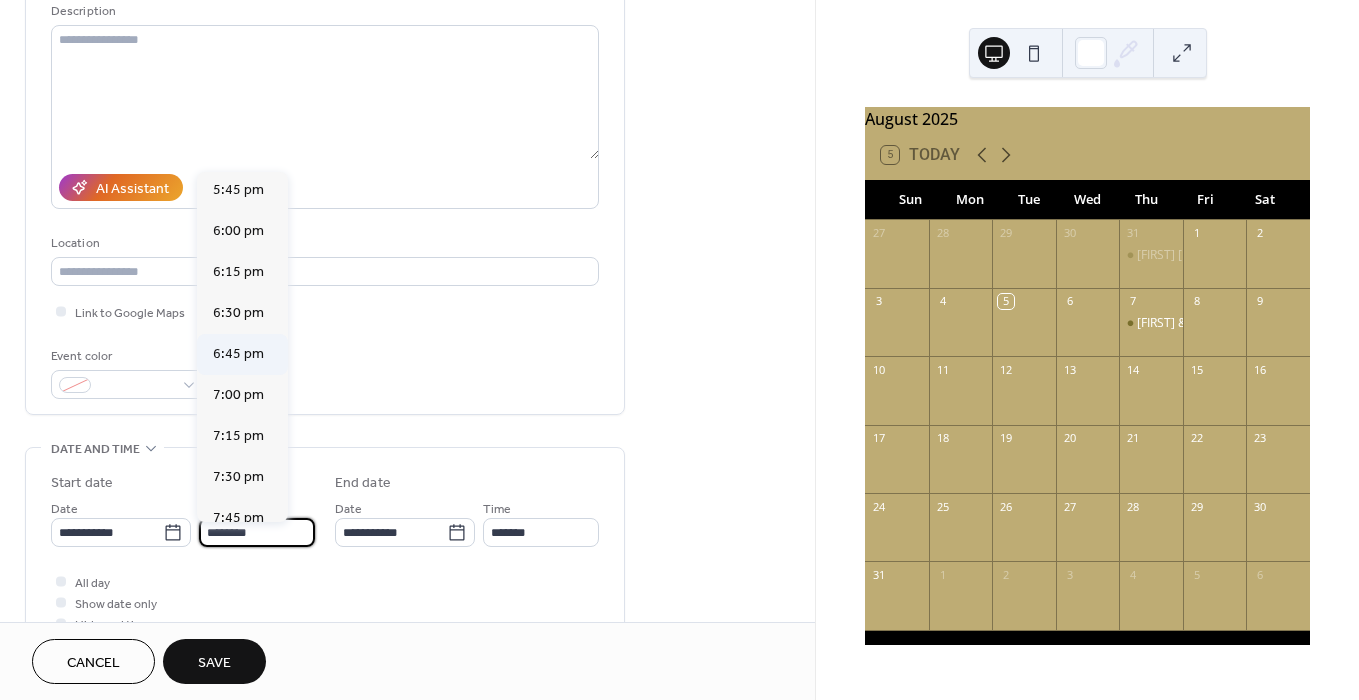 scroll, scrollTop: 2922, scrollLeft: 0, axis: vertical 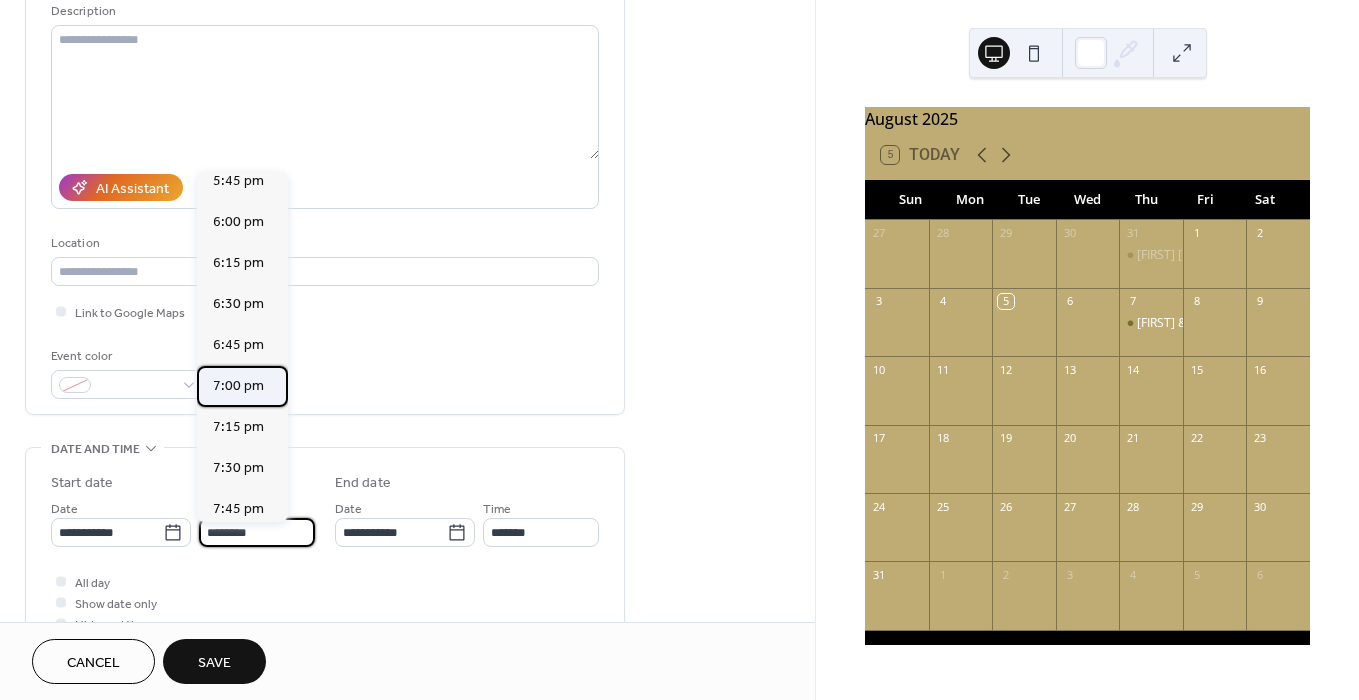 click on "7:00 pm" at bounding box center (238, 386) 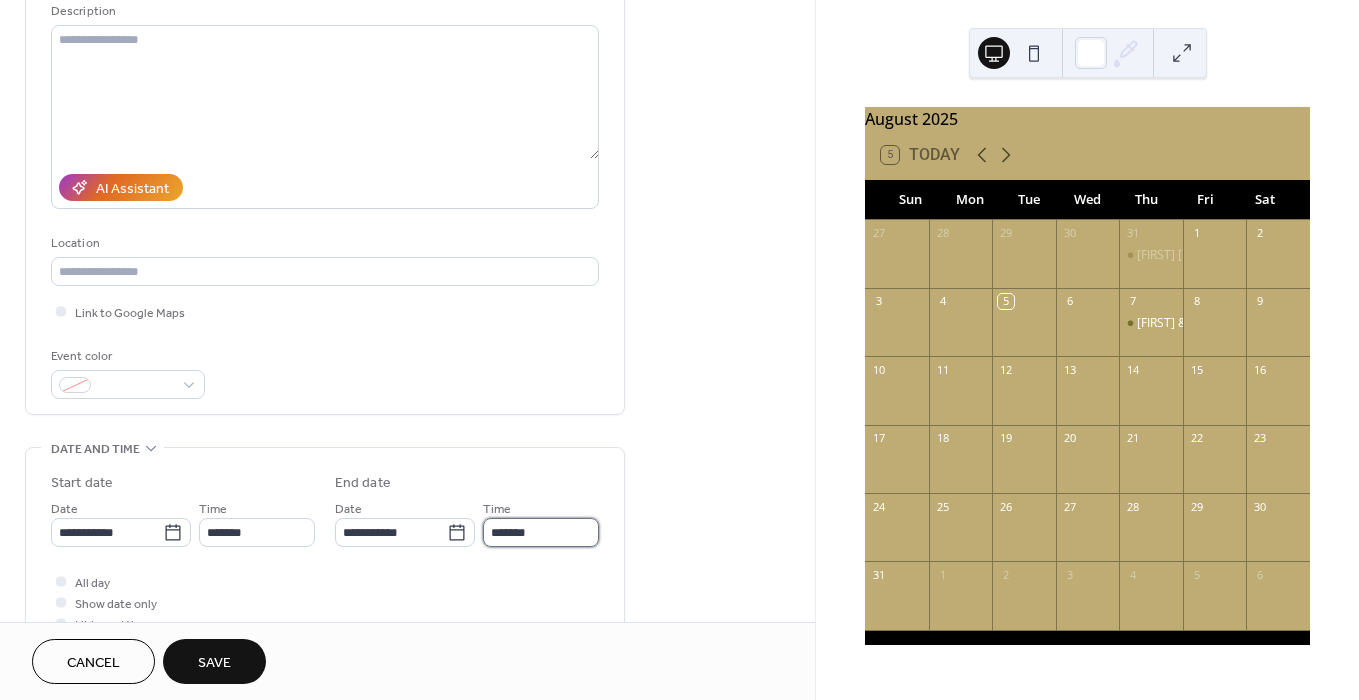 click on "*******" at bounding box center [541, 532] 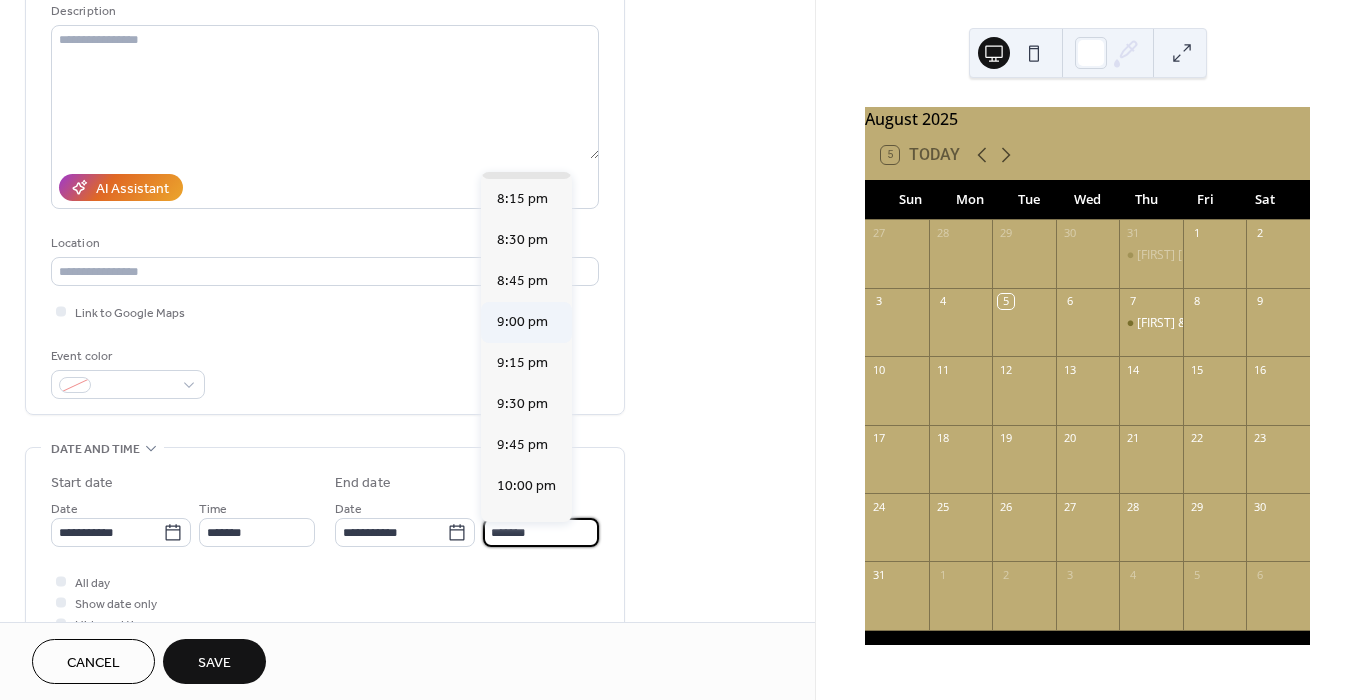 scroll, scrollTop: 175, scrollLeft: 0, axis: vertical 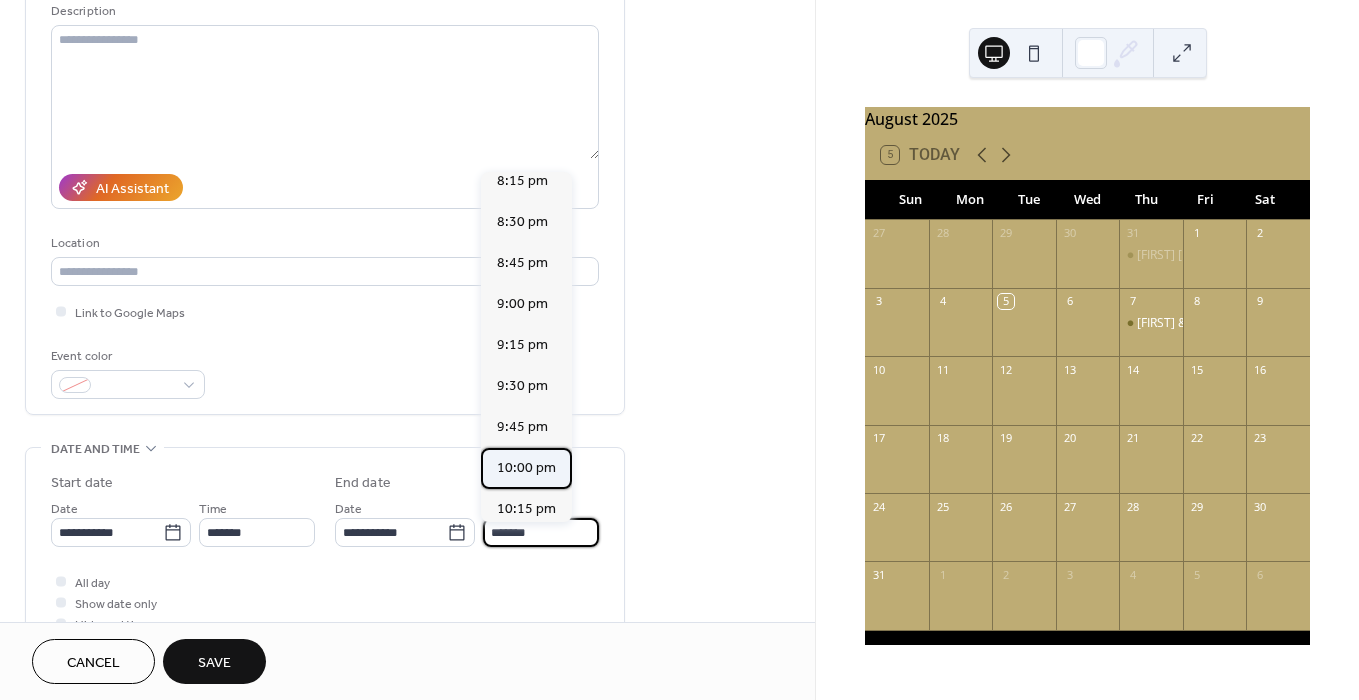 click on "10:00 pm" at bounding box center [526, 468] 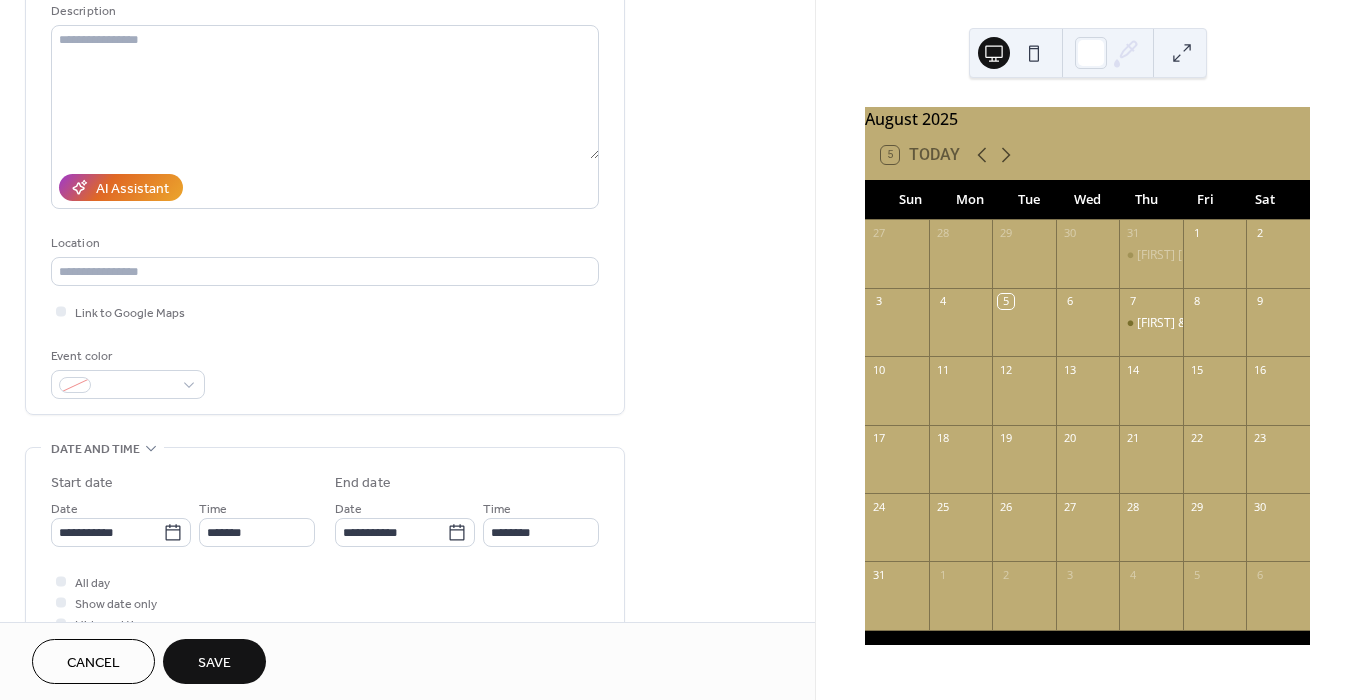 click on "Save" at bounding box center [214, 663] 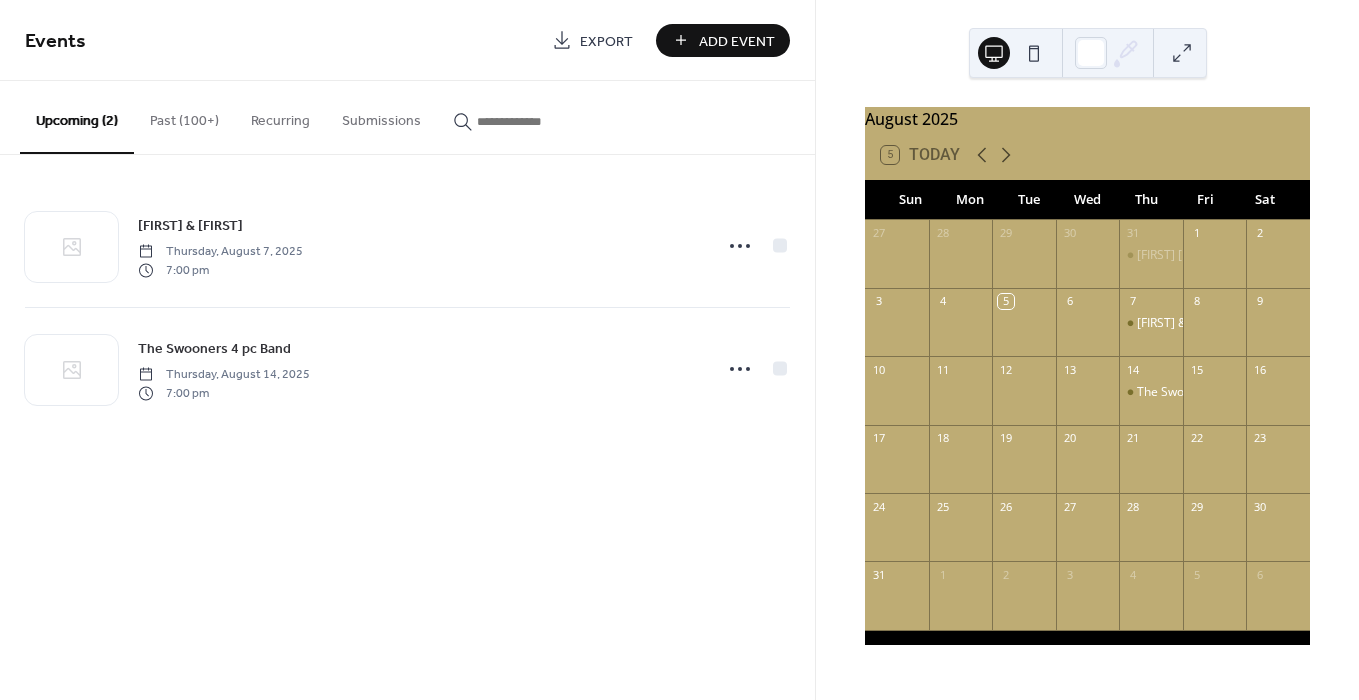 click on "Add Event" at bounding box center [737, 41] 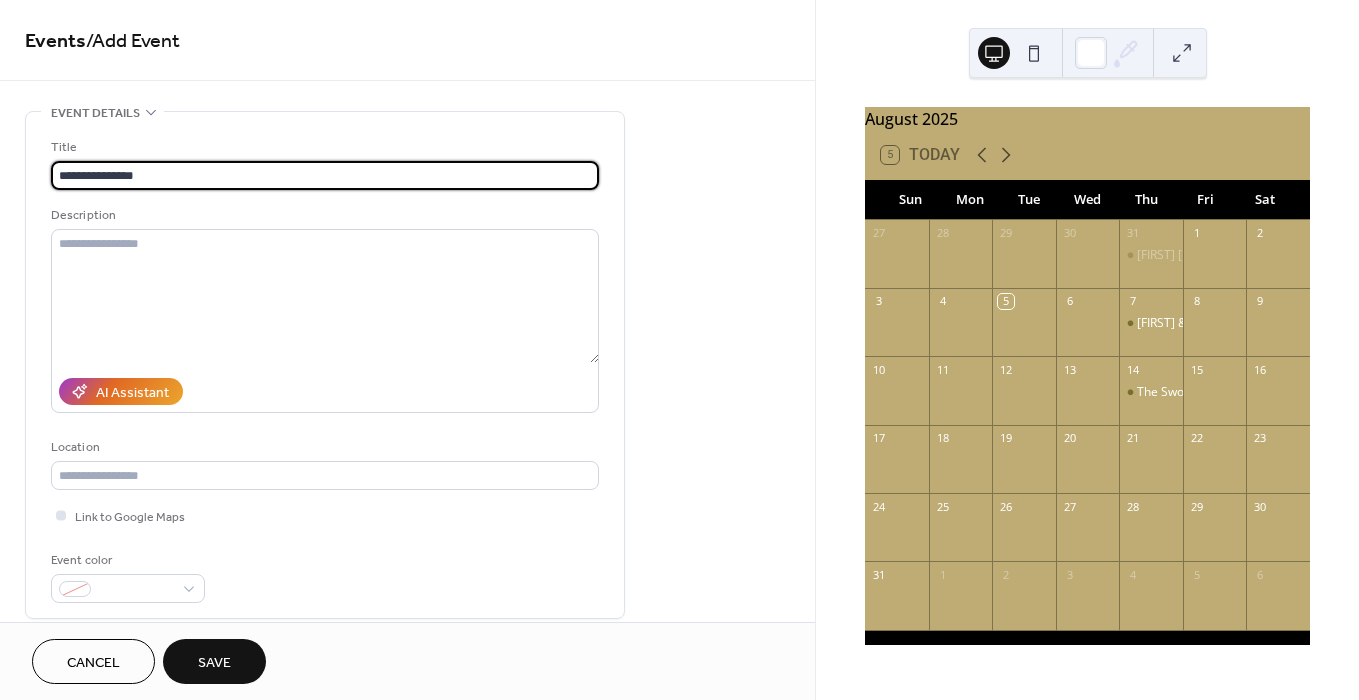 type on "**********" 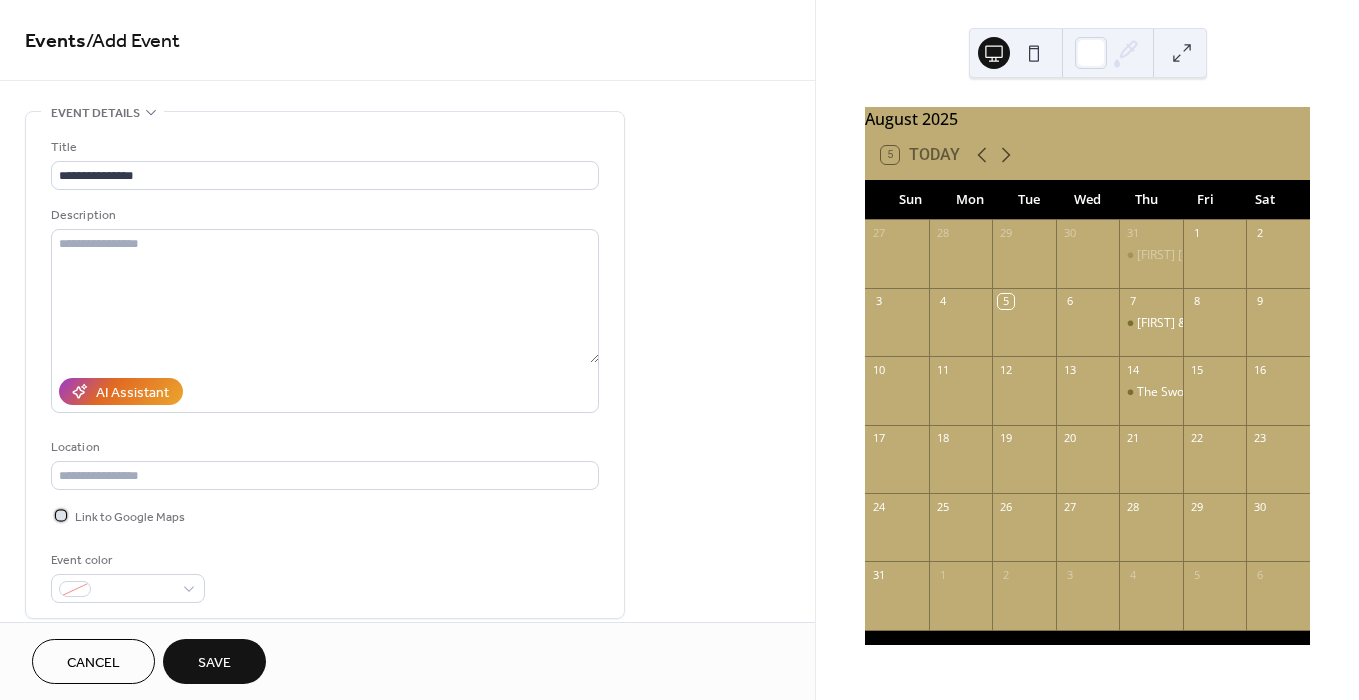 drag, startPoint x: 62, startPoint y: 517, endPoint x: 162, endPoint y: 517, distance: 100 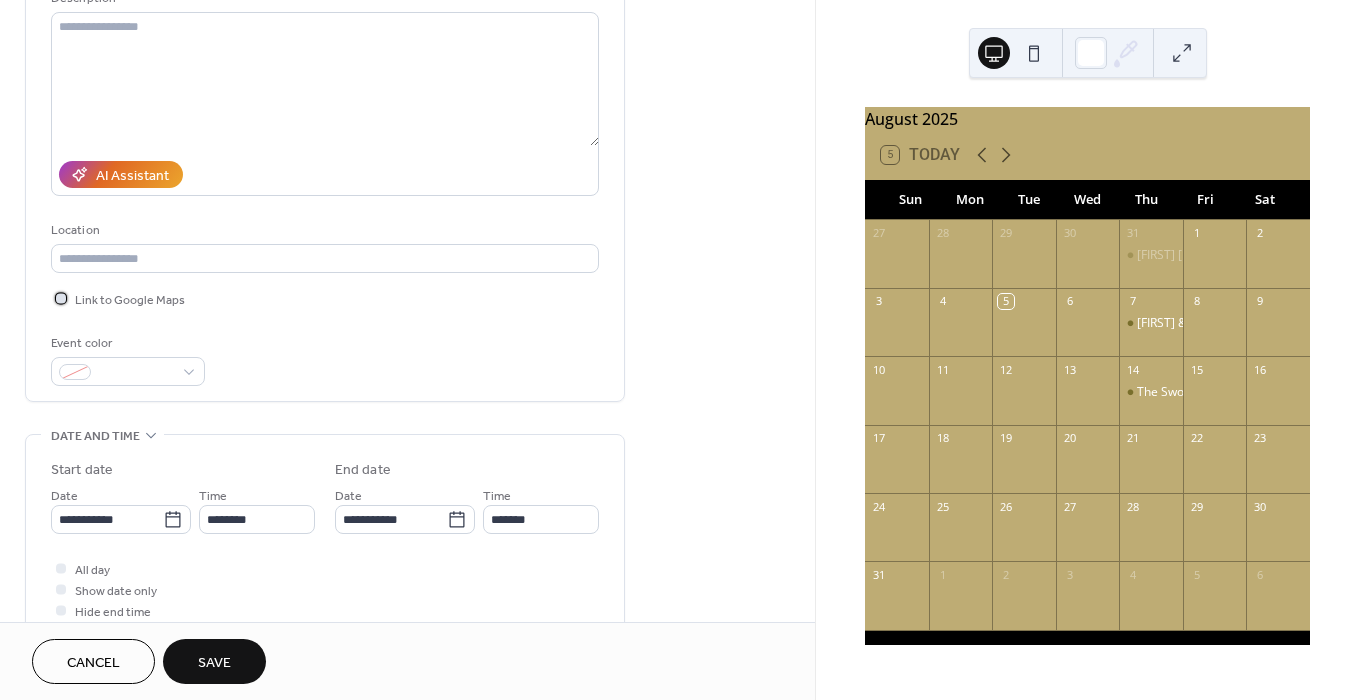 scroll, scrollTop: 224, scrollLeft: 0, axis: vertical 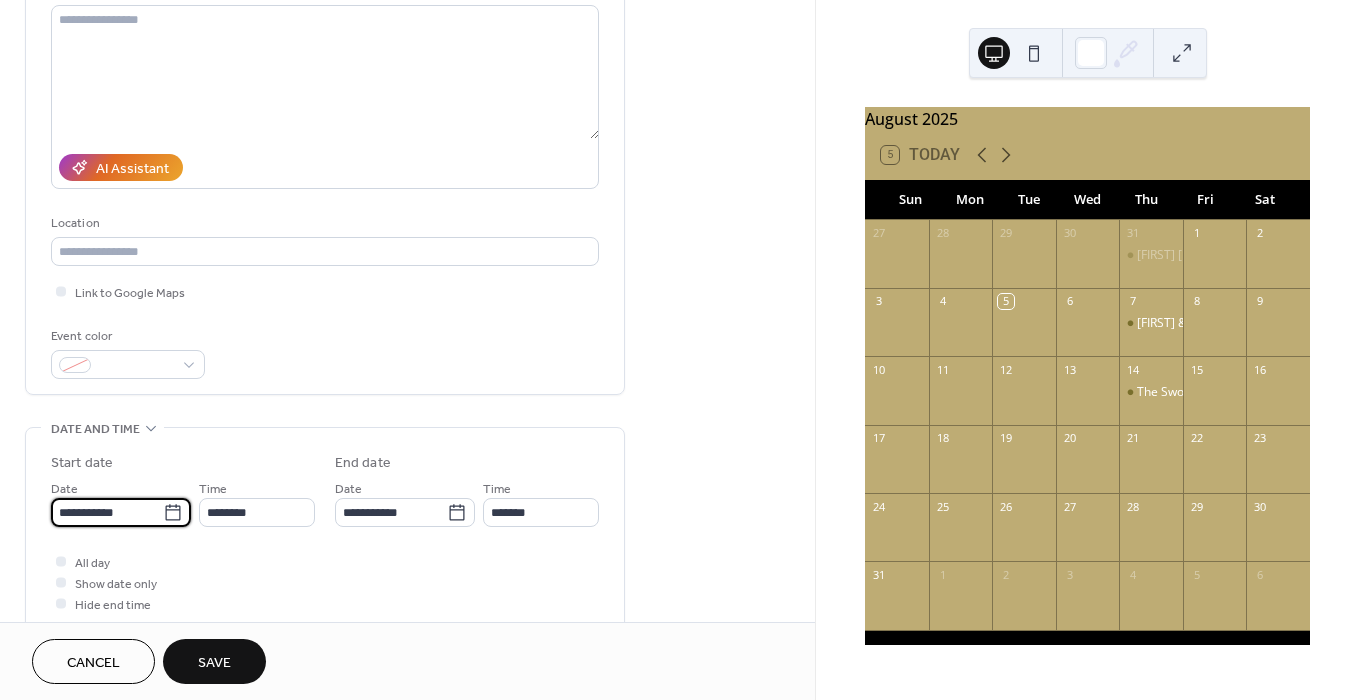 click on "**********" at bounding box center [107, 512] 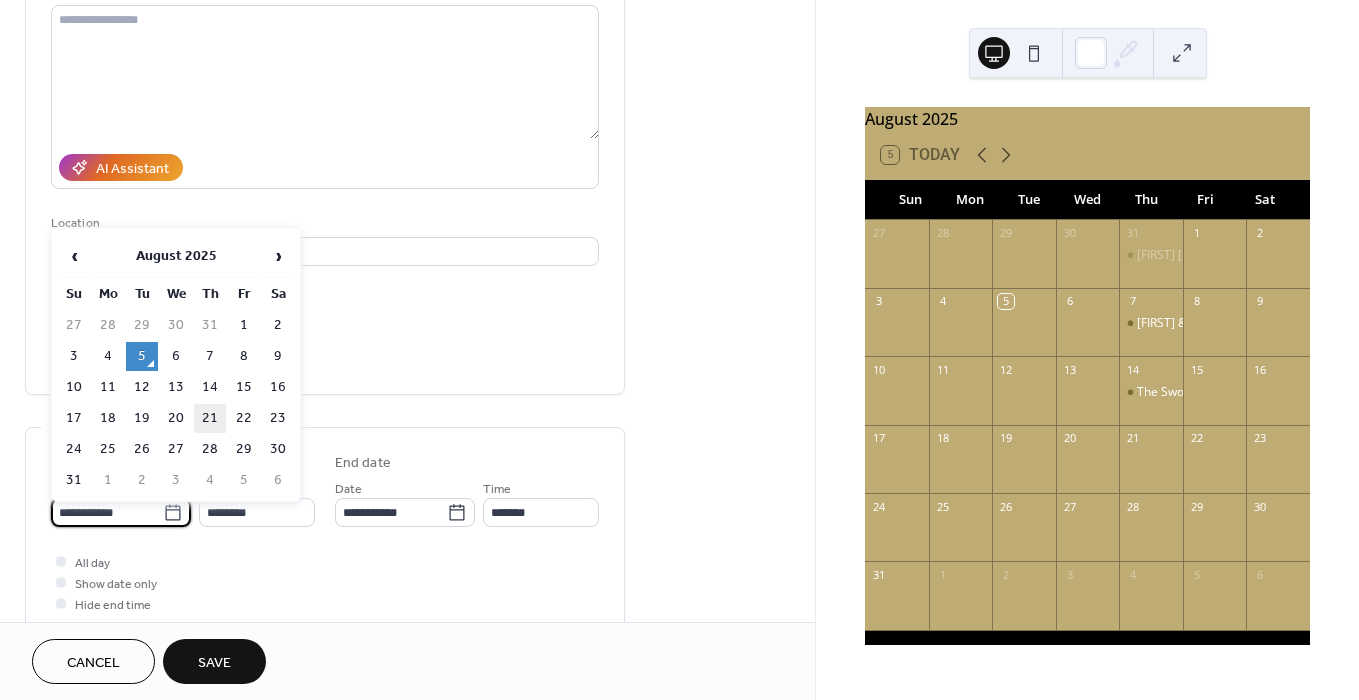 click on "21" at bounding box center (210, 418) 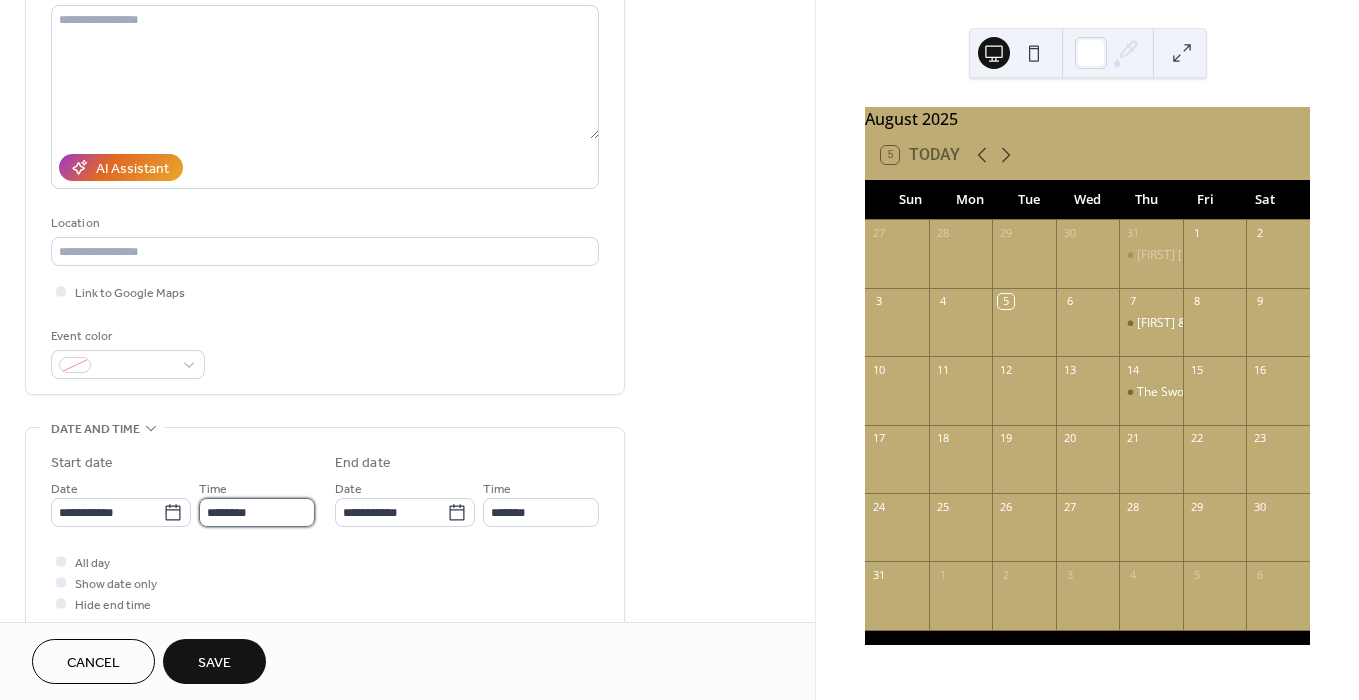 click on "********" at bounding box center [257, 512] 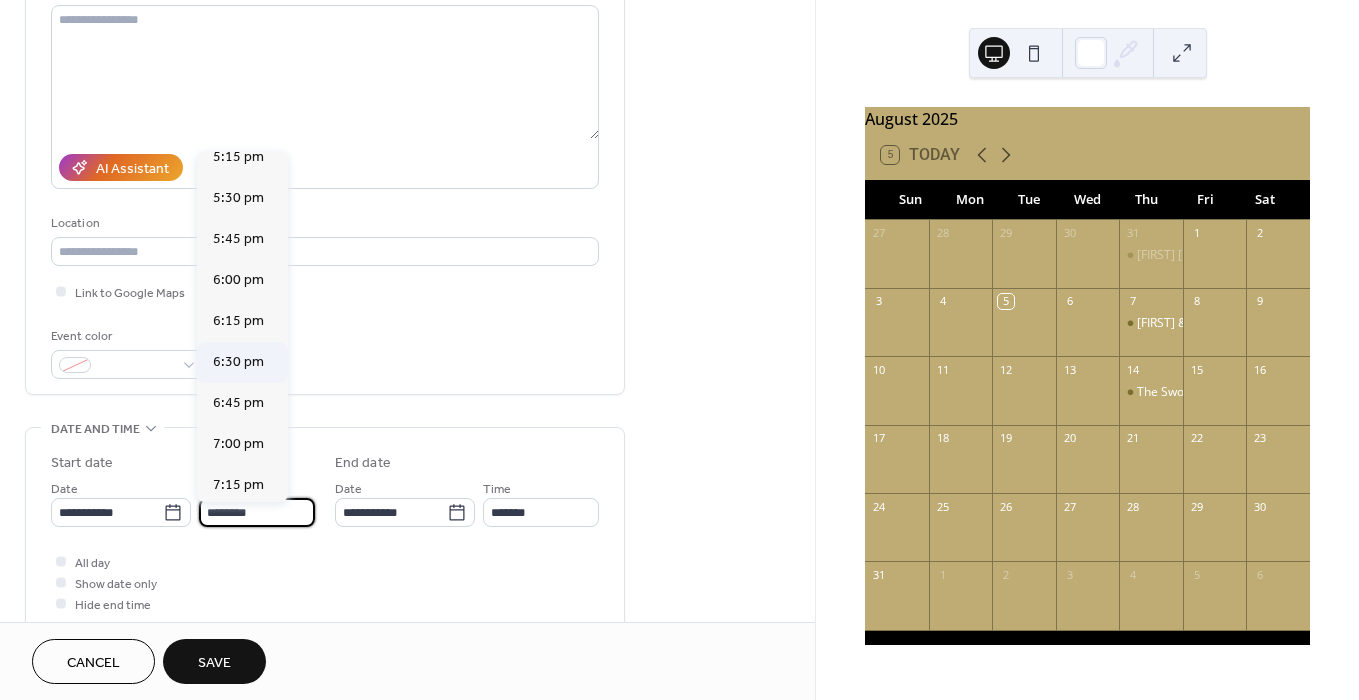 scroll, scrollTop: 2856, scrollLeft: 0, axis: vertical 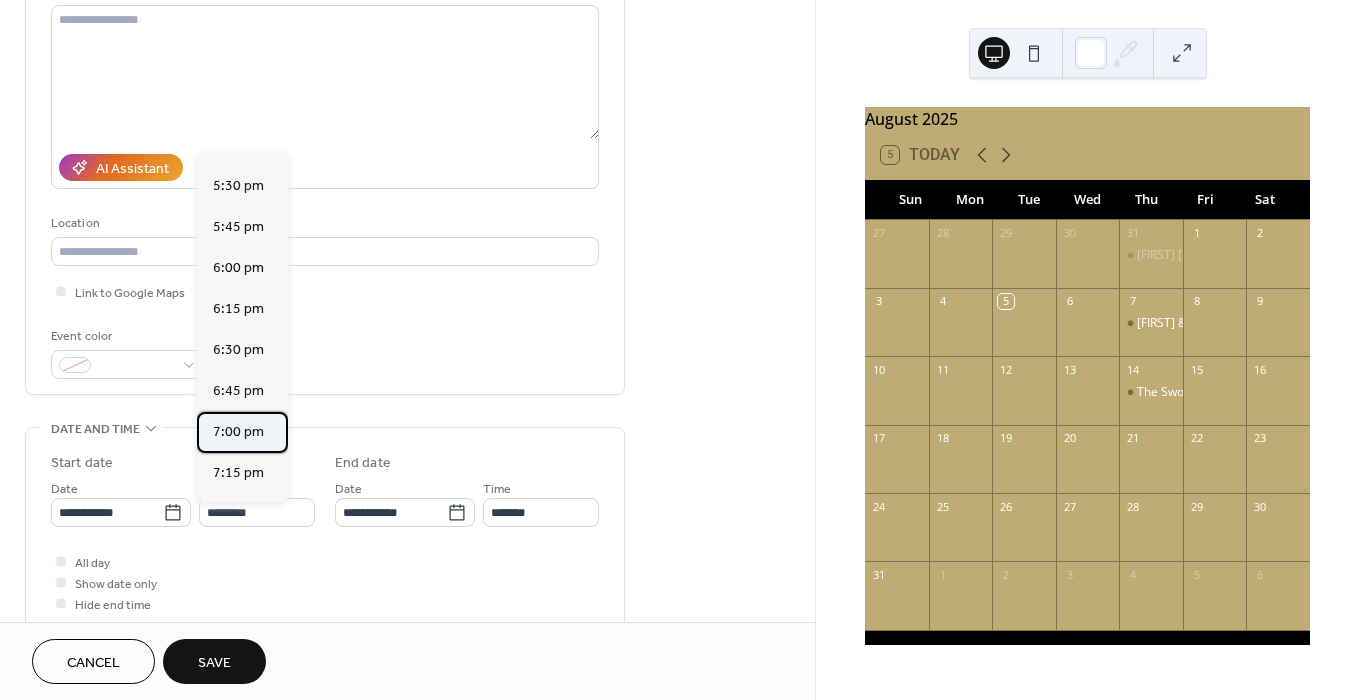 click on "7:00 pm" at bounding box center [238, 432] 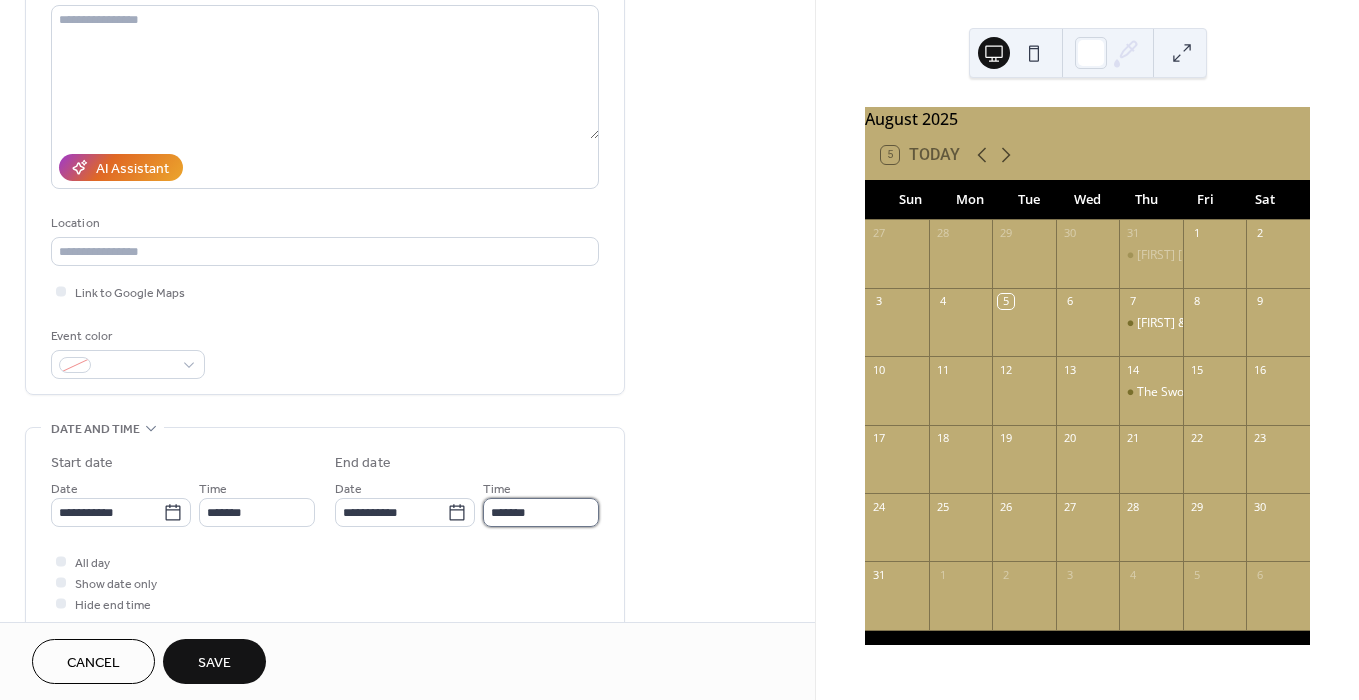 click on "*******" at bounding box center [541, 512] 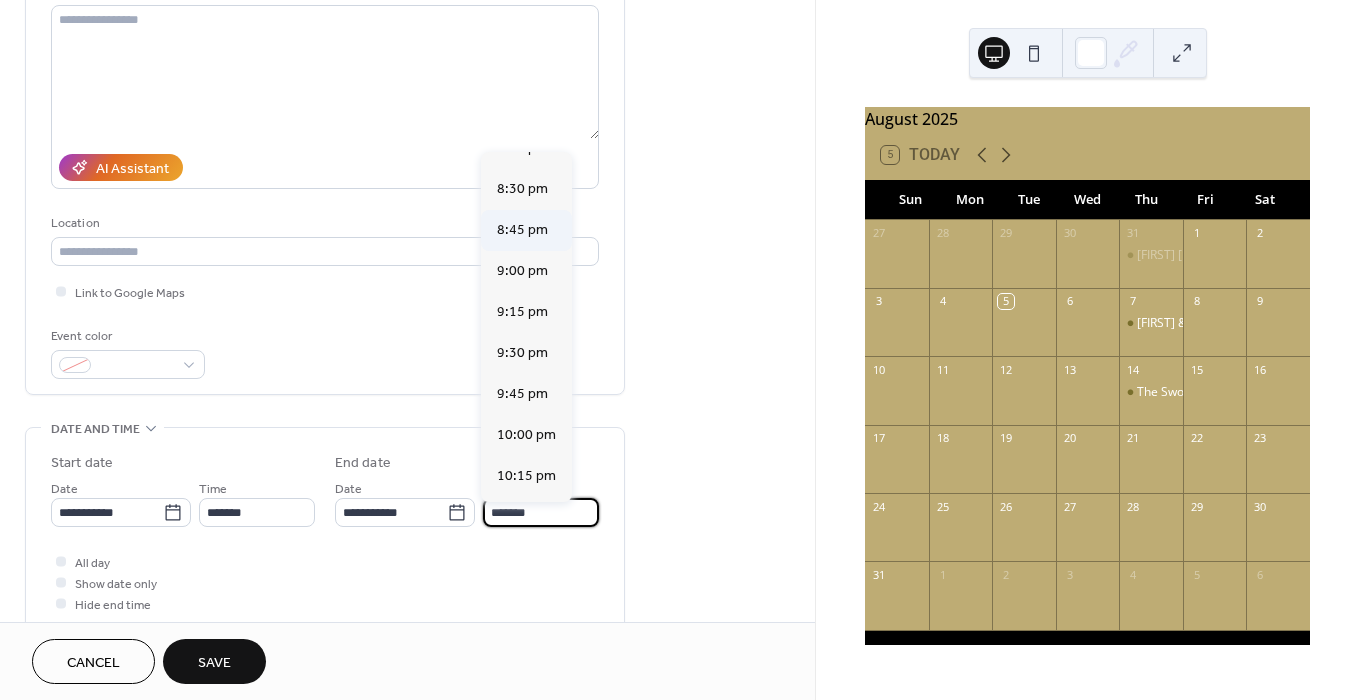 scroll, scrollTop: 189, scrollLeft: 0, axis: vertical 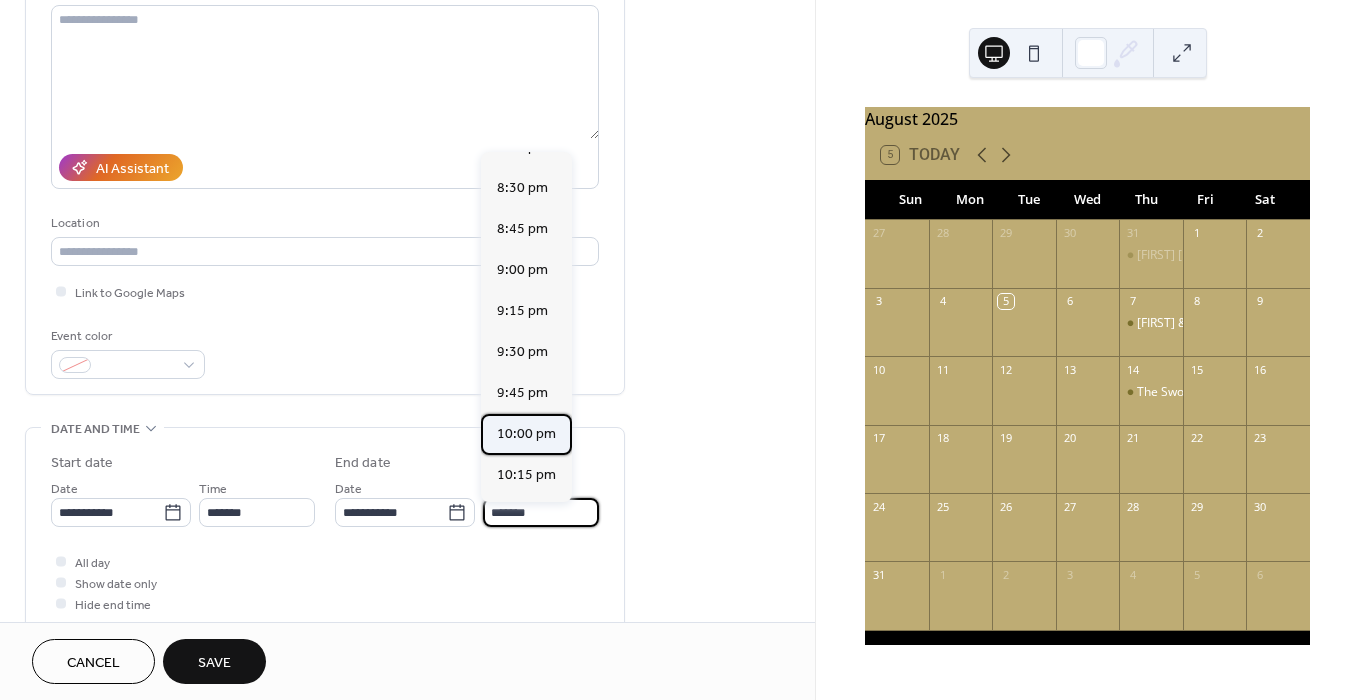click on "10:00 pm" at bounding box center (526, 434) 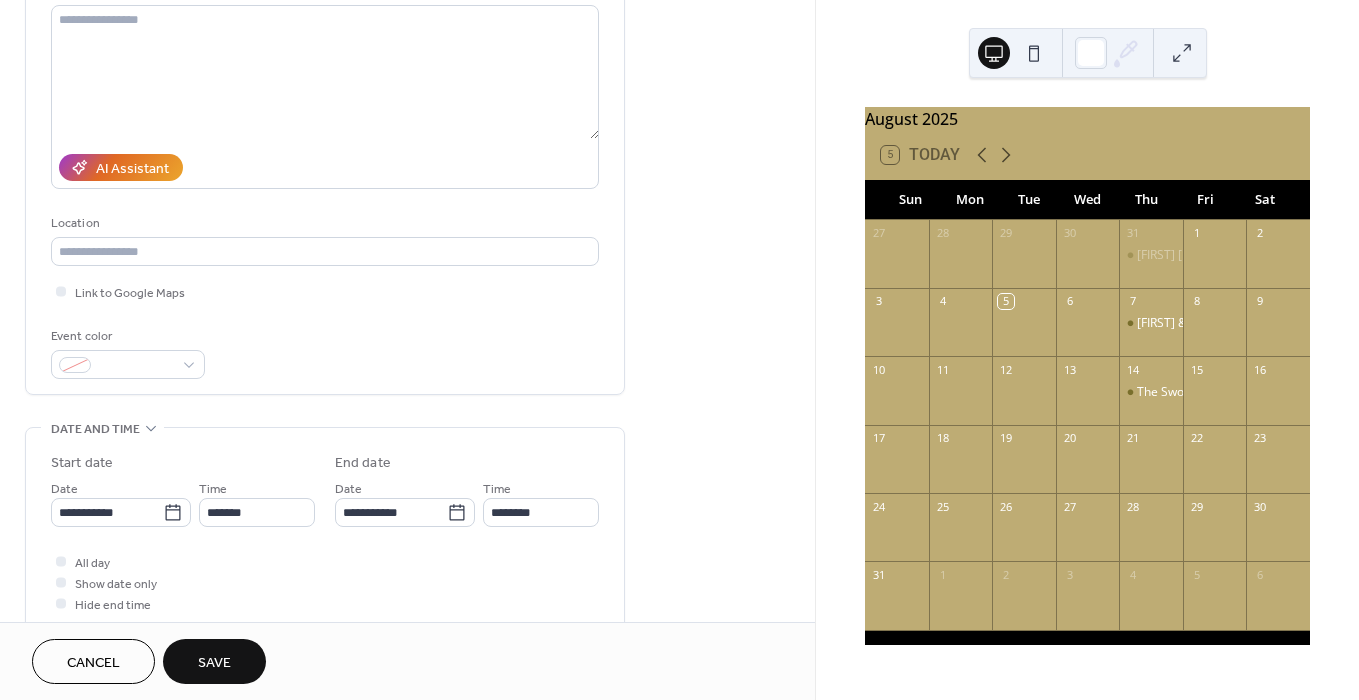 click on "Save" at bounding box center (214, 661) 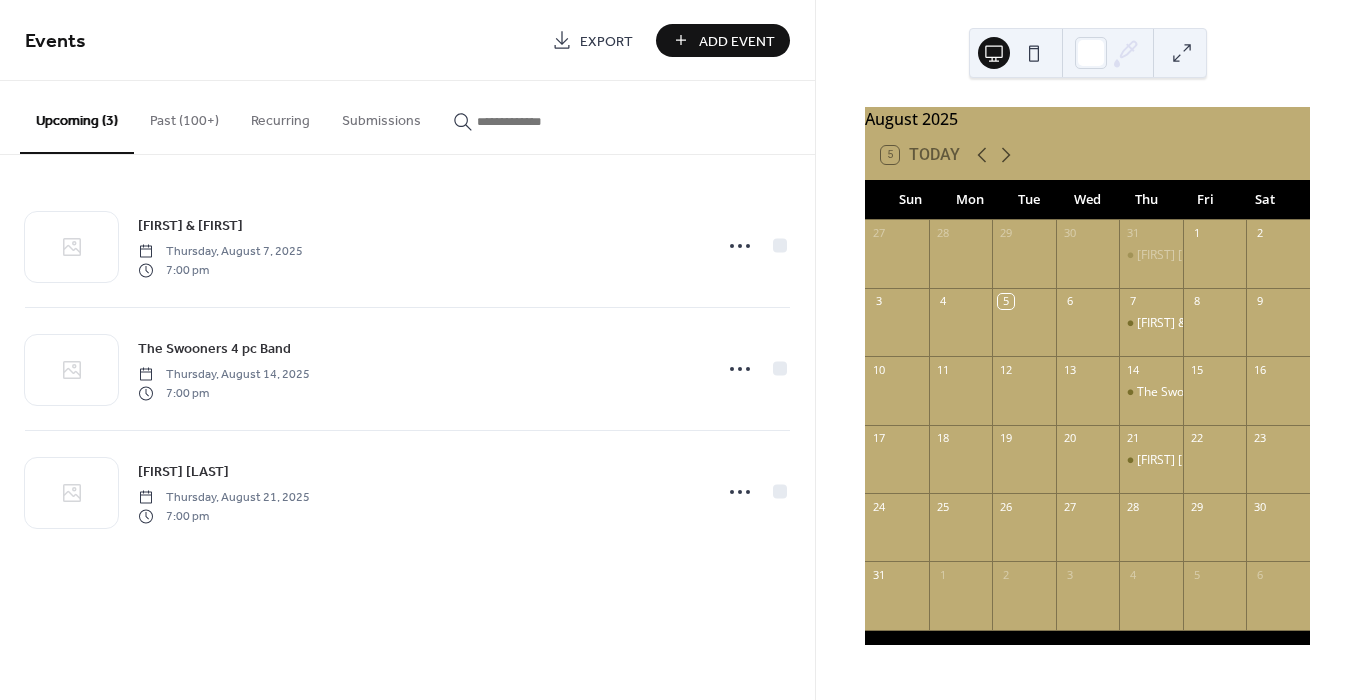 click on "Add Event" at bounding box center [737, 41] 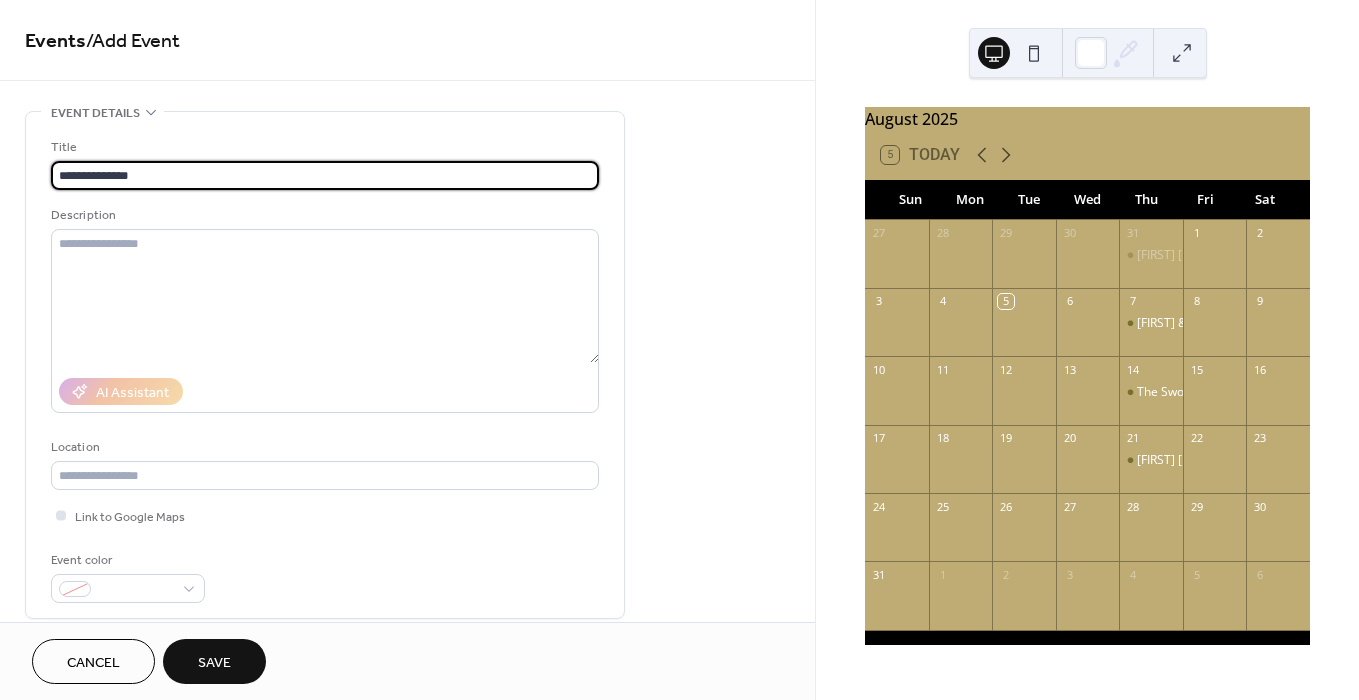 type on "**********" 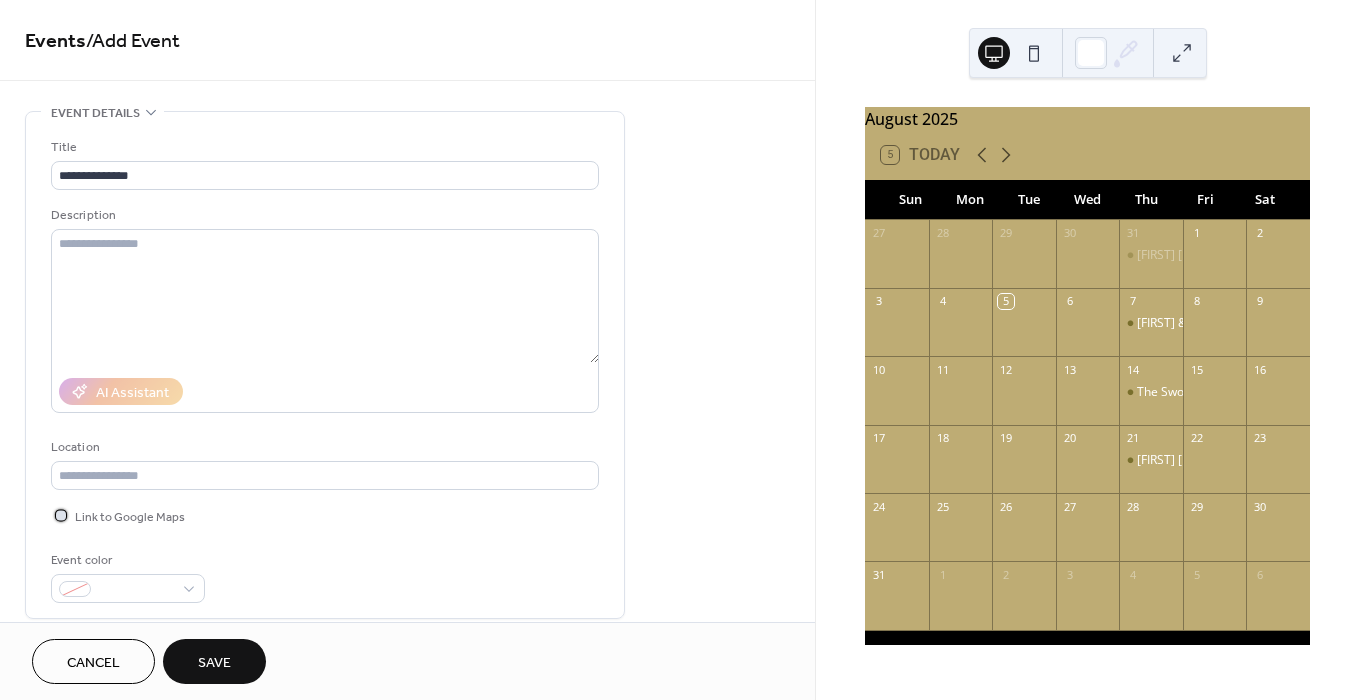 click at bounding box center [61, 515] 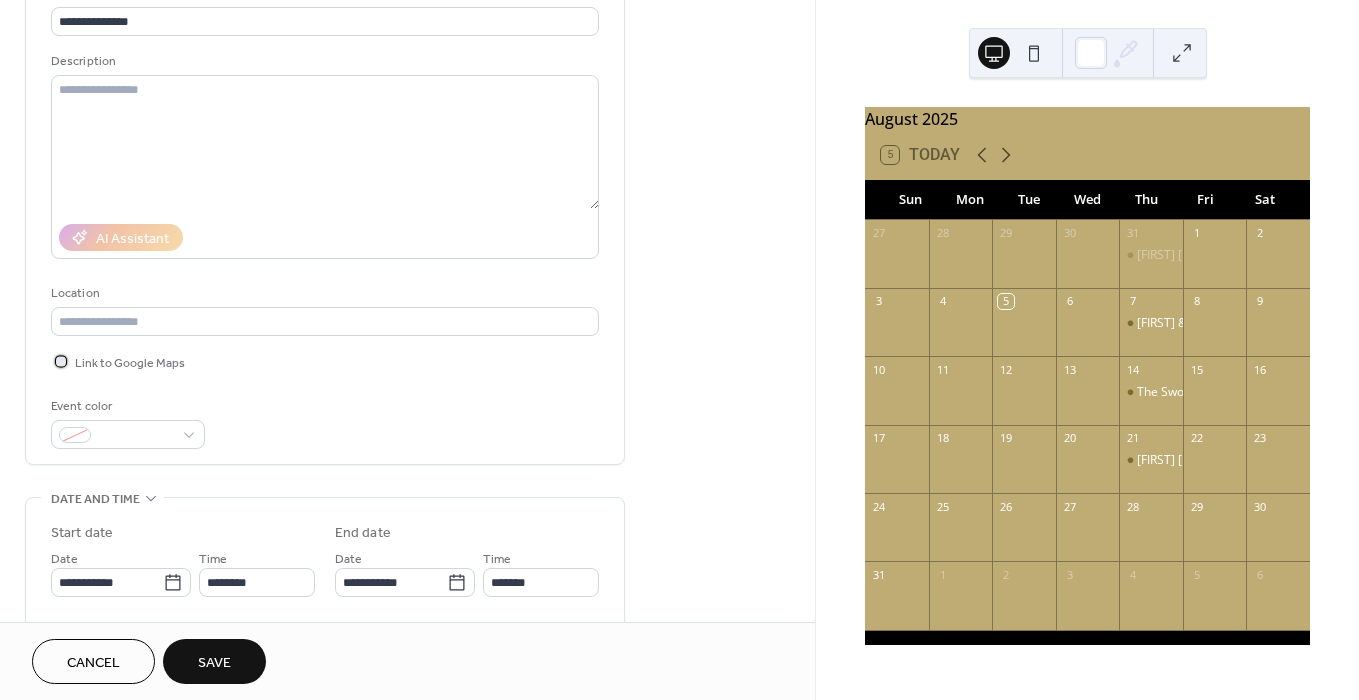 scroll, scrollTop: 200, scrollLeft: 0, axis: vertical 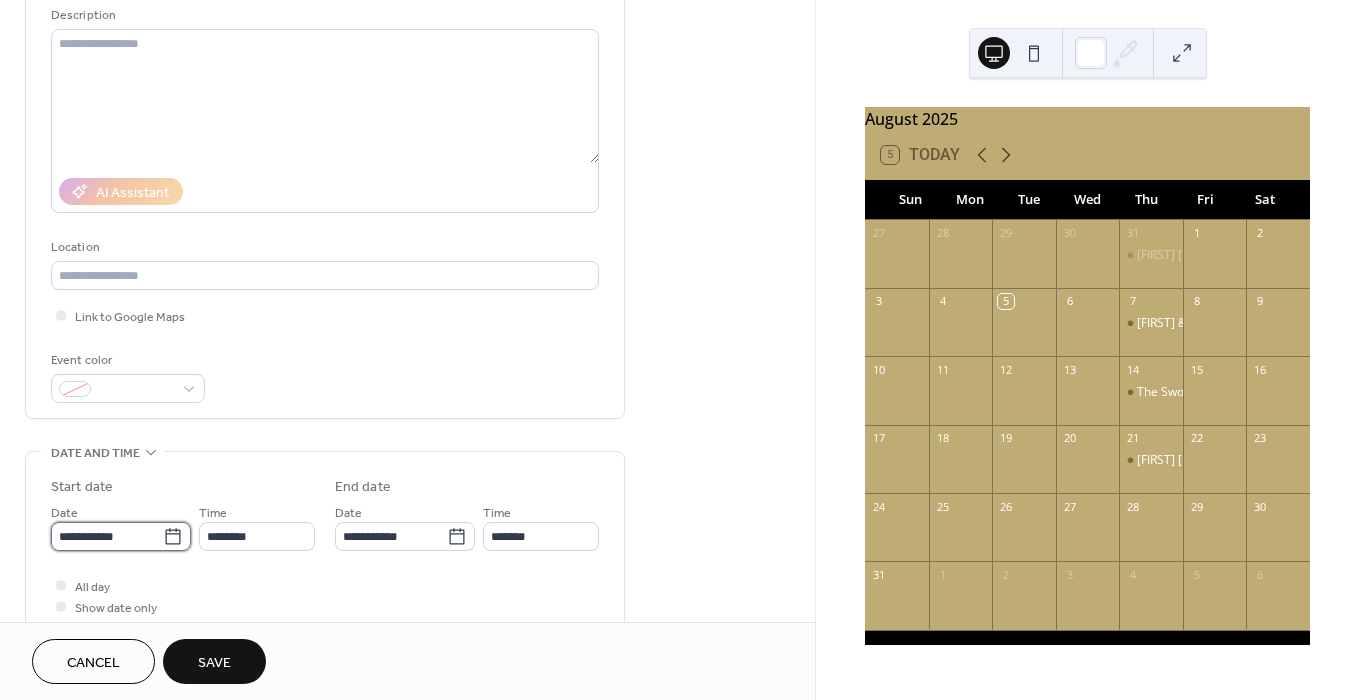 click on "**********" at bounding box center [107, 536] 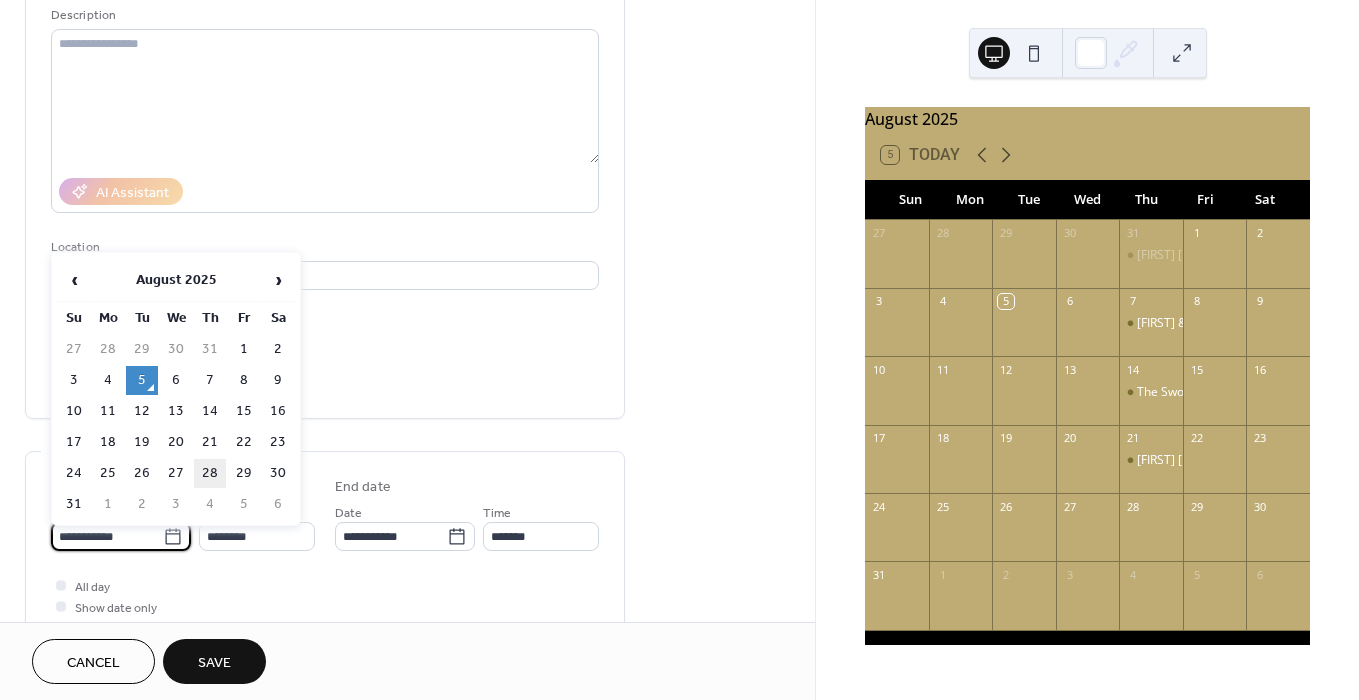 click on "28" at bounding box center [210, 473] 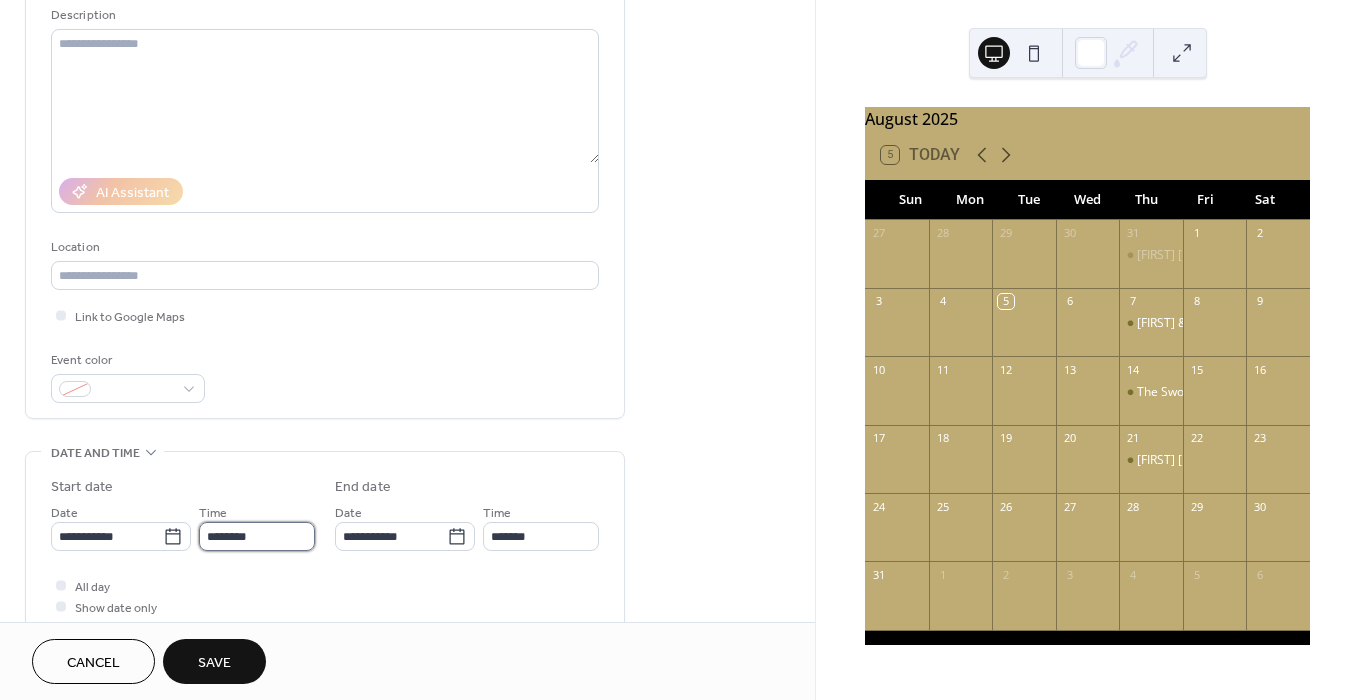 click on "********" at bounding box center (257, 536) 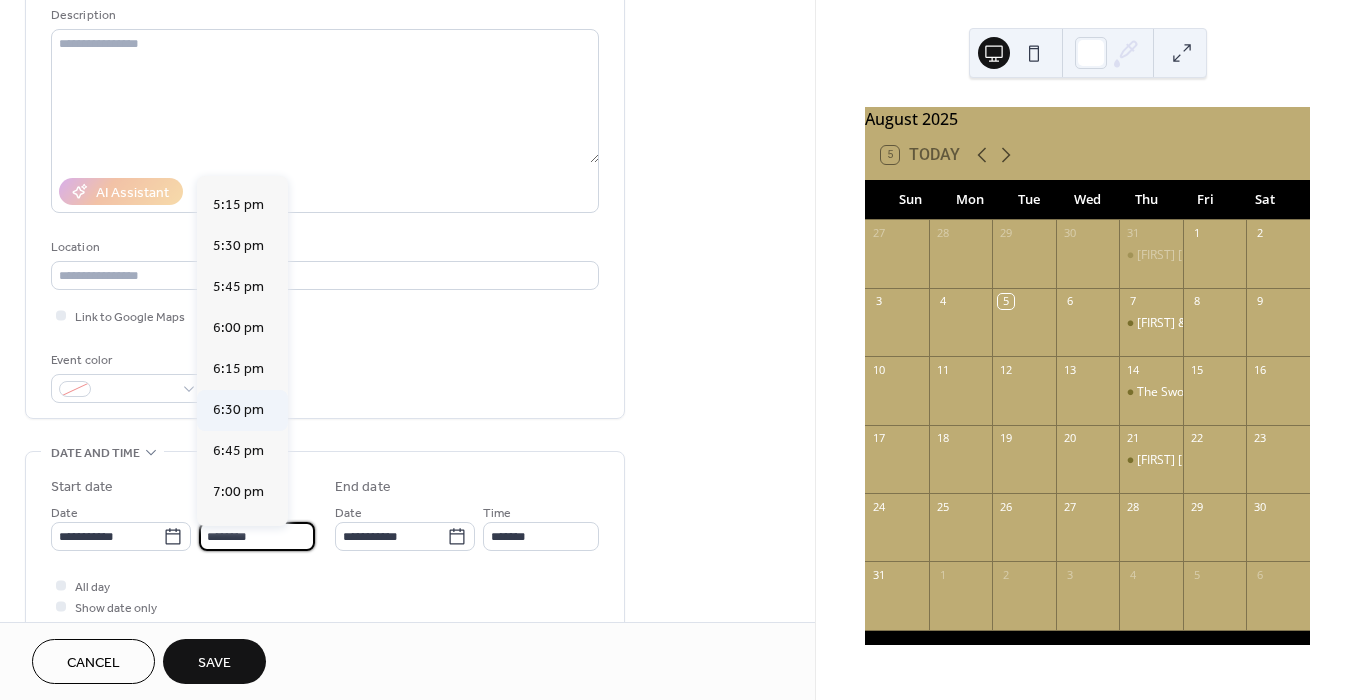 scroll, scrollTop: 2822, scrollLeft: 0, axis: vertical 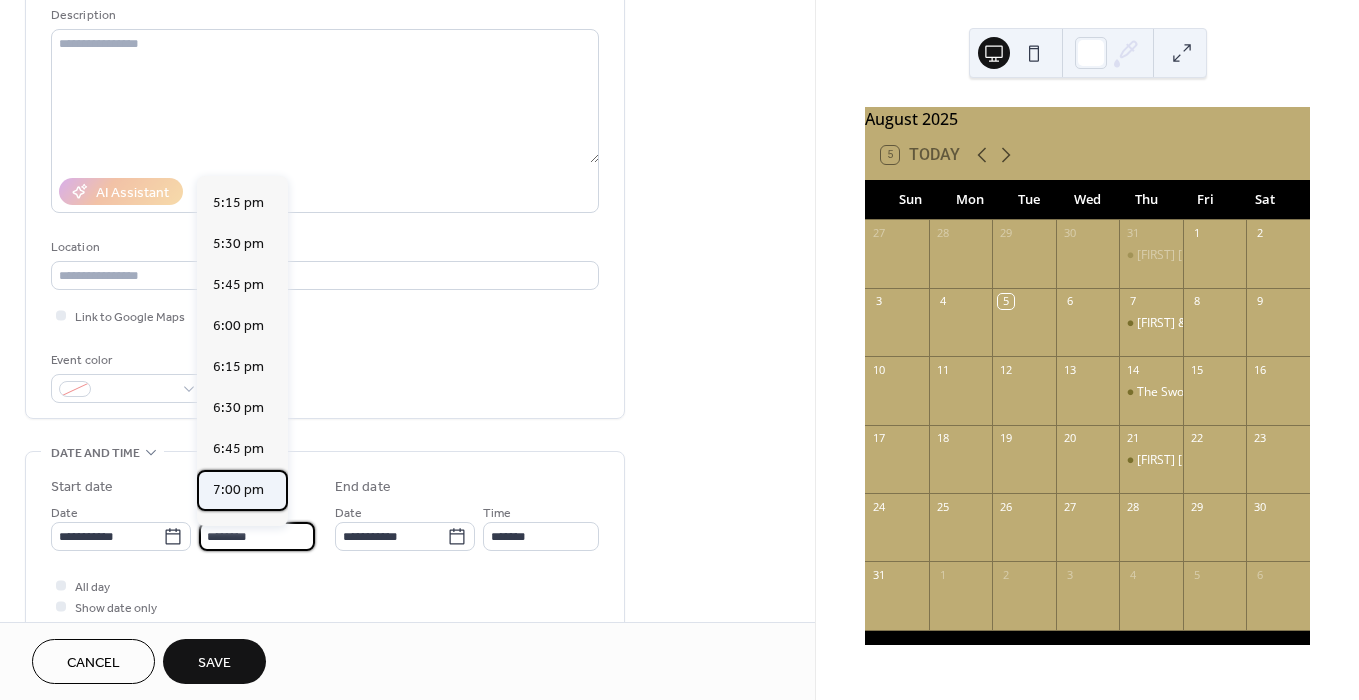 click on "7:00 pm" at bounding box center [238, 490] 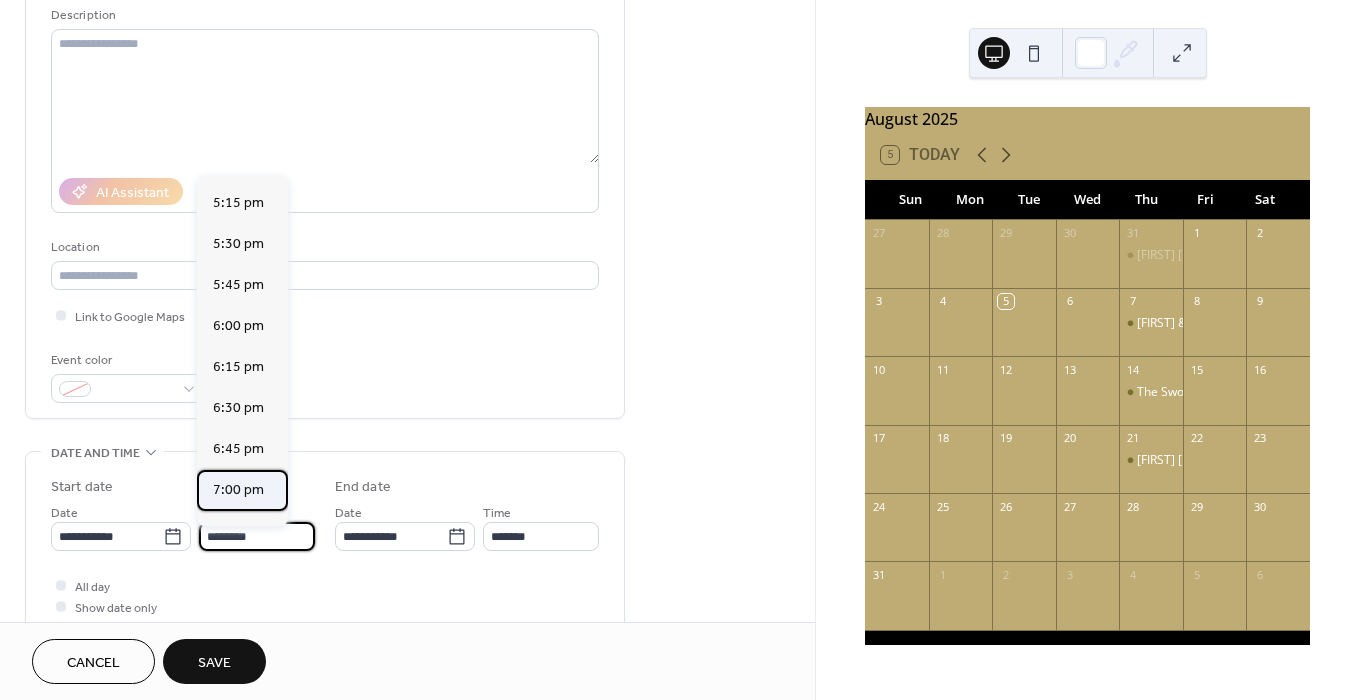 type on "*******" 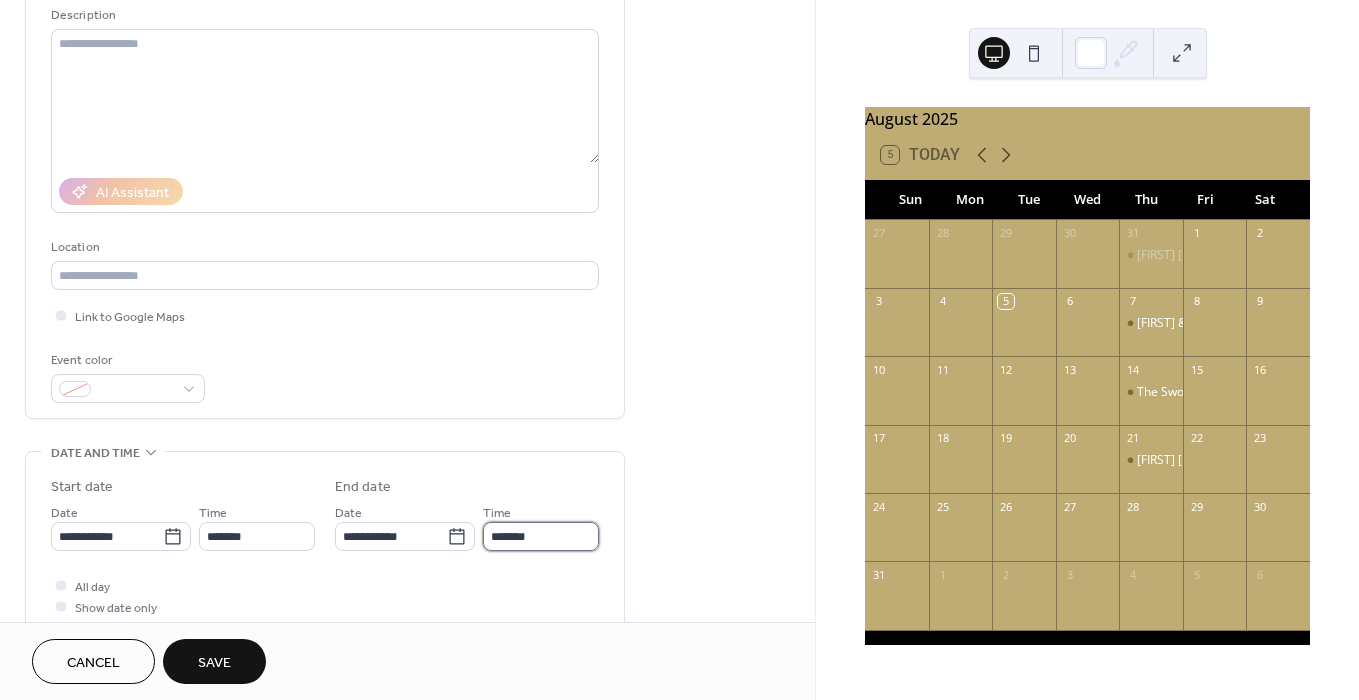 click on "*******" at bounding box center (541, 536) 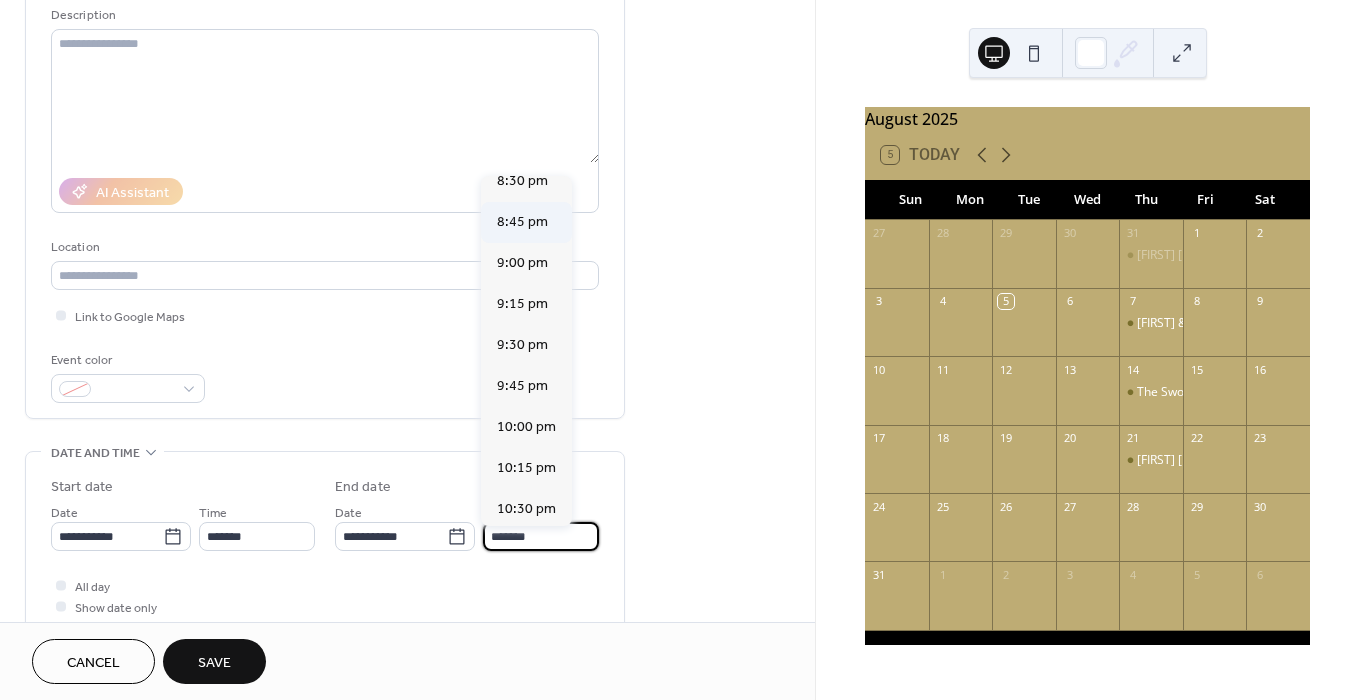 scroll, scrollTop: 221, scrollLeft: 0, axis: vertical 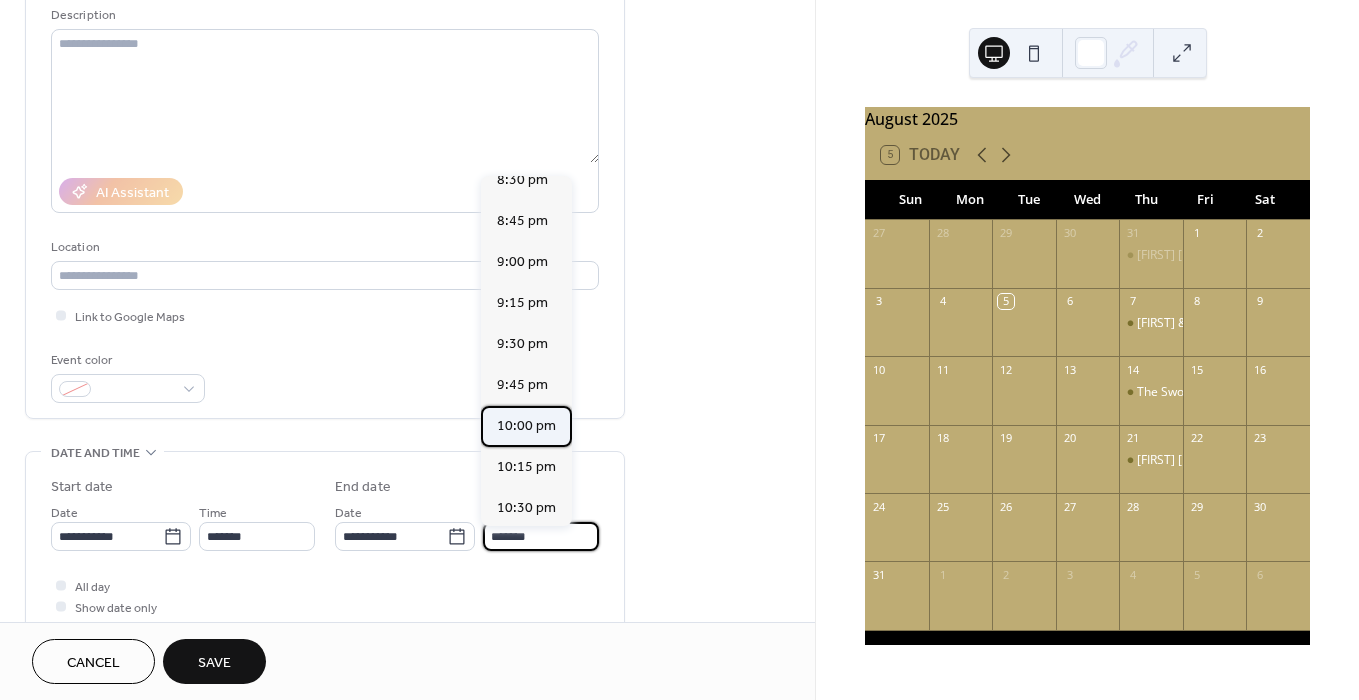 click on "10:00 pm" at bounding box center (526, 426) 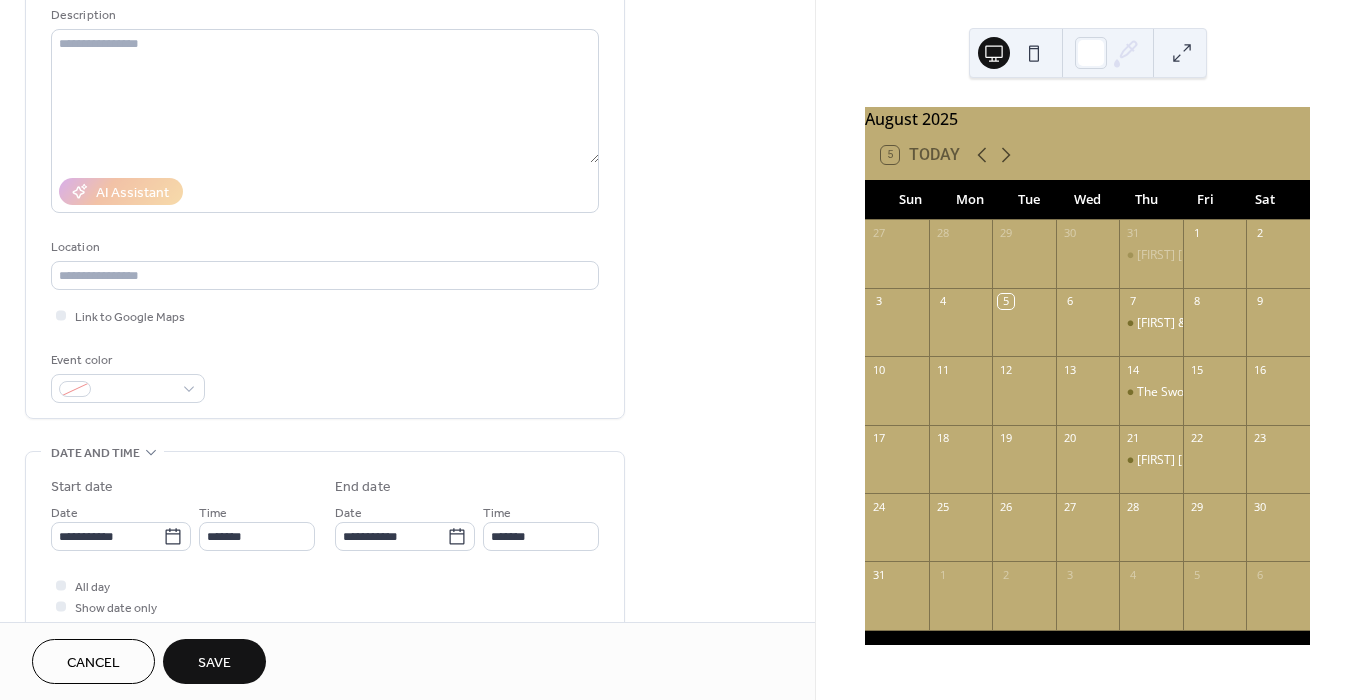 type on "********" 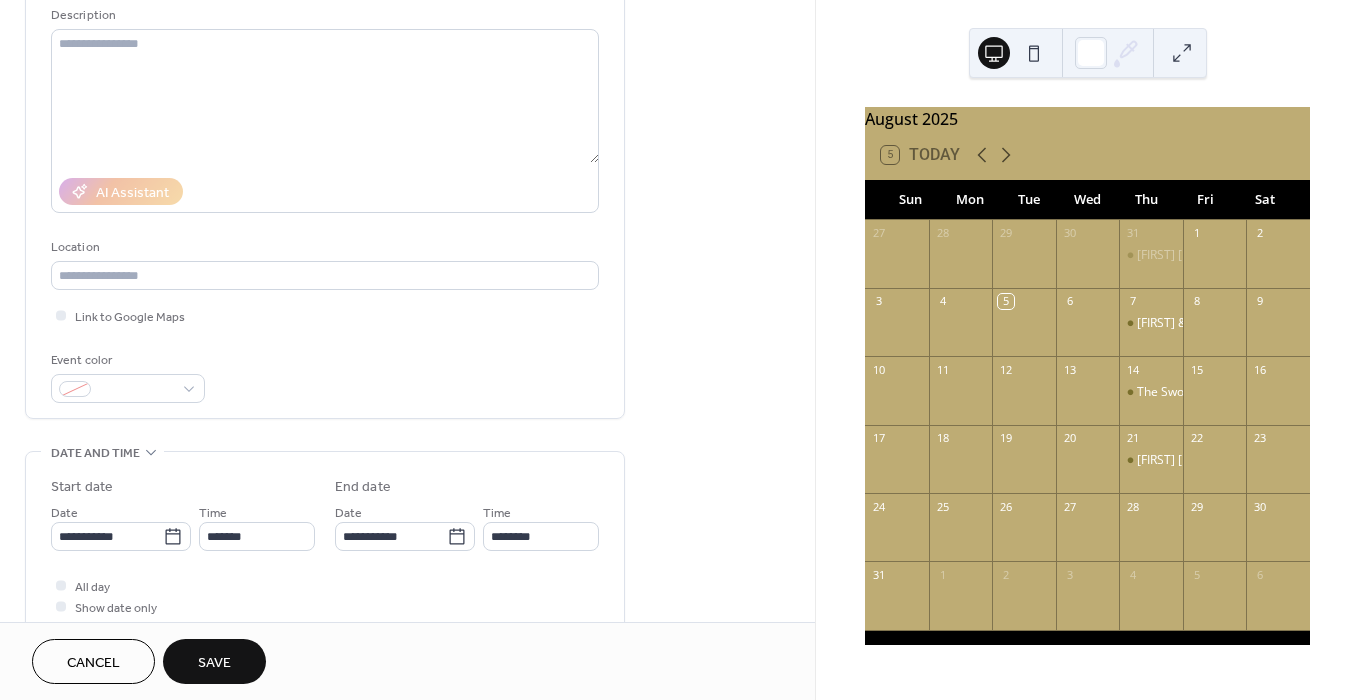 click on "Save" at bounding box center (214, 661) 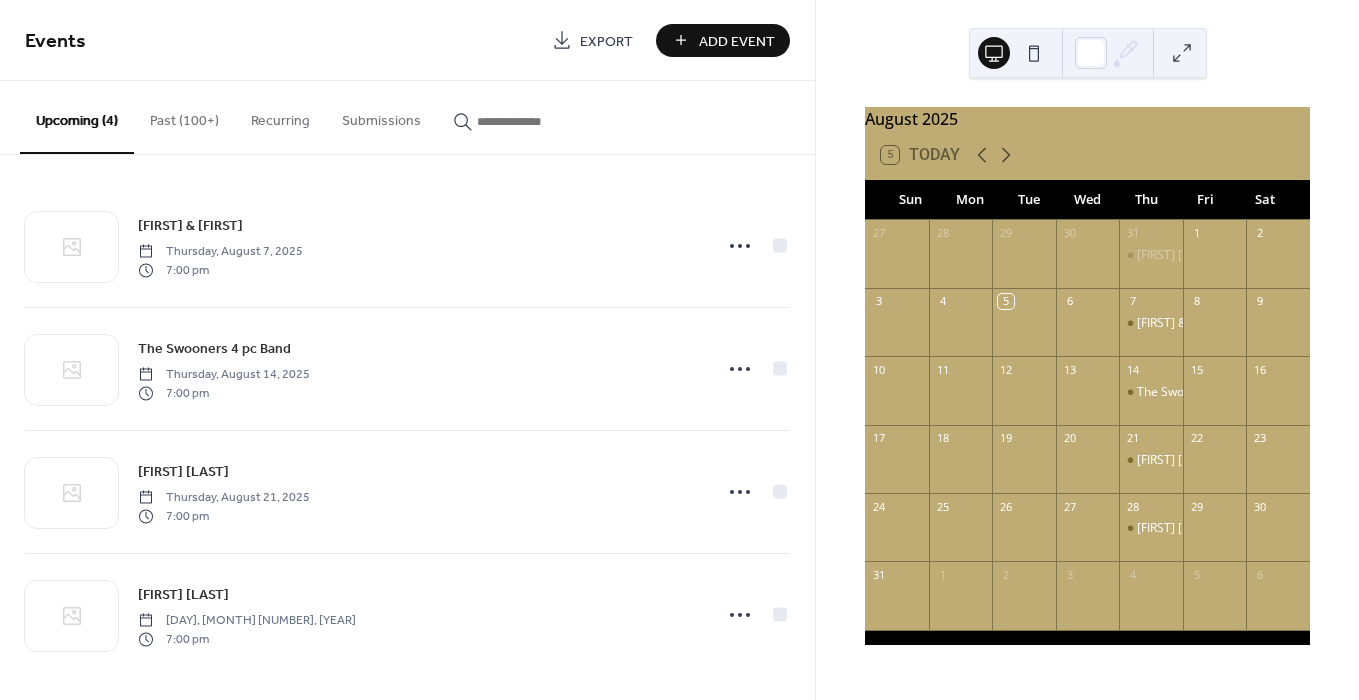 click on "Add Event" at bounding box center [723, 40] 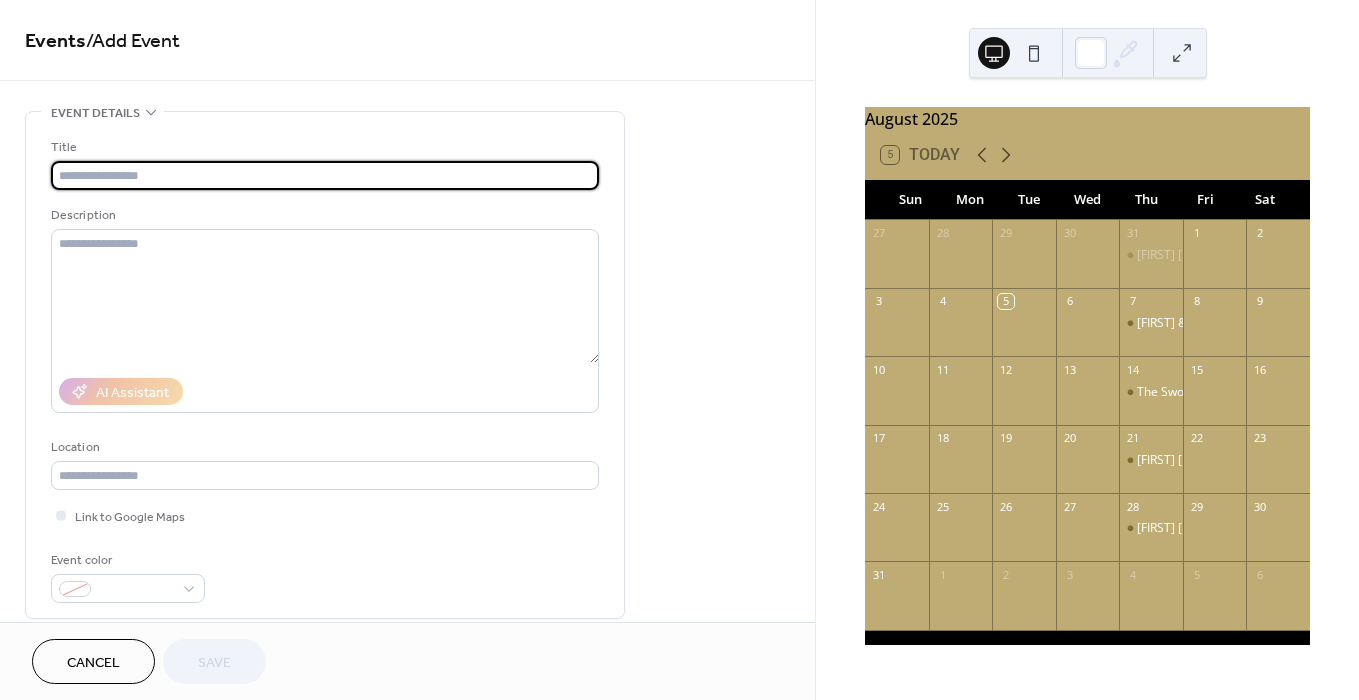 click at bounding box center (325, 175) 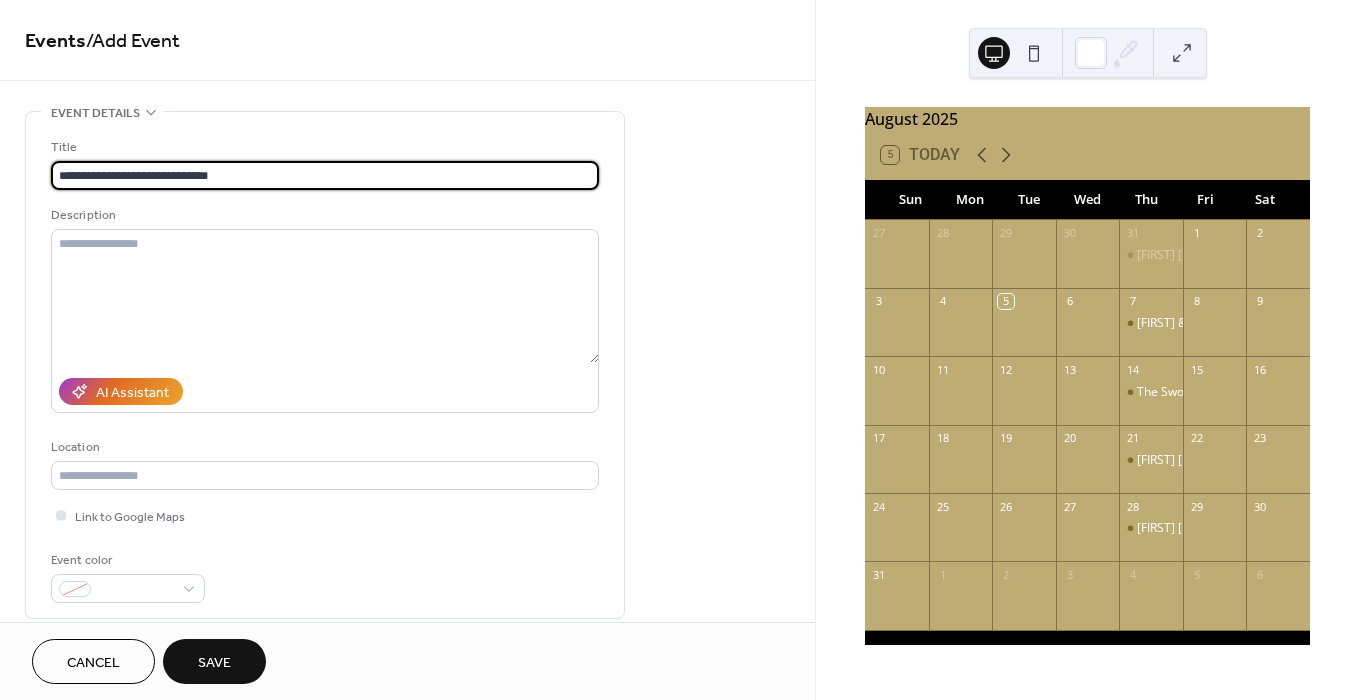 type on "**********" 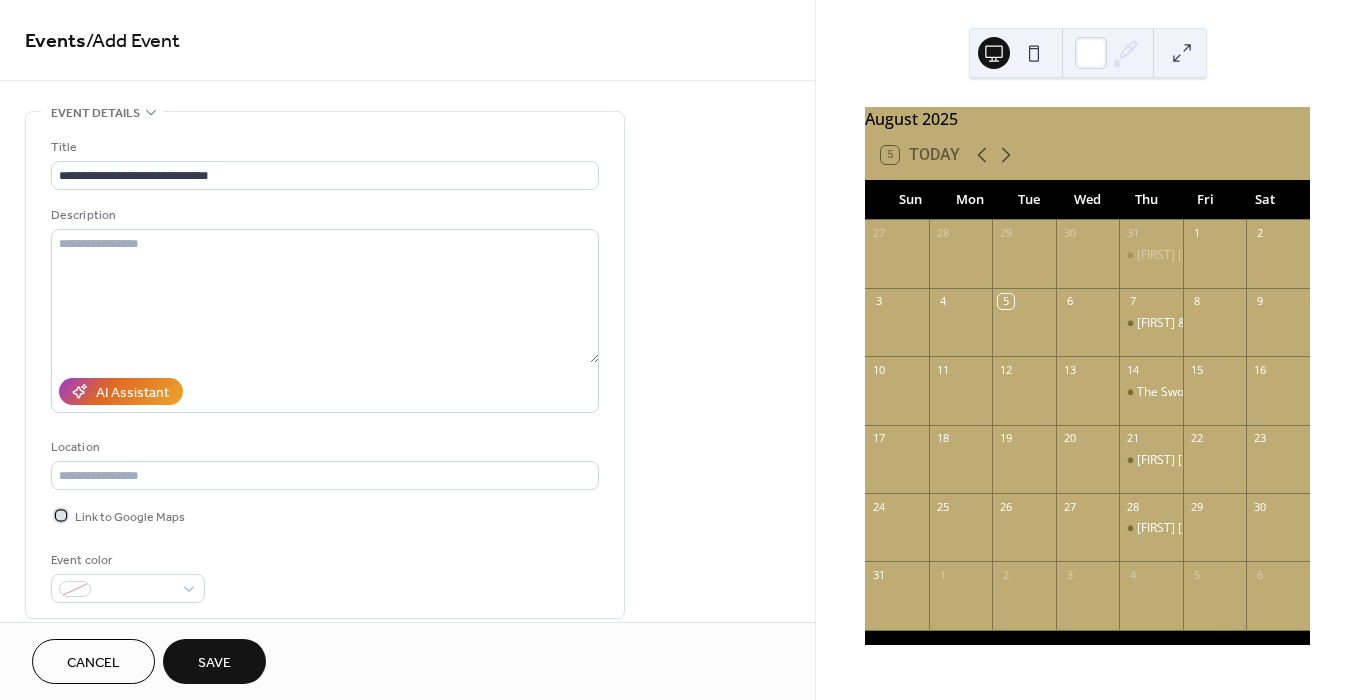 click at bounding box center (61, 515) 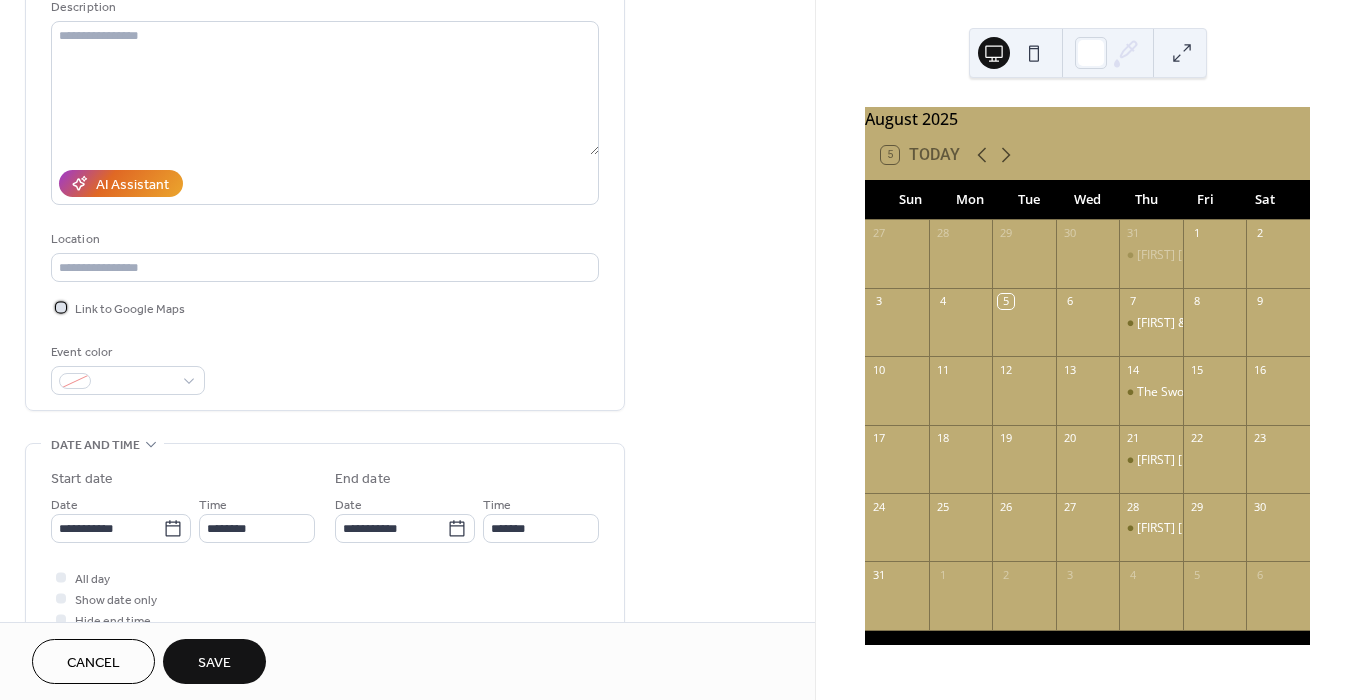 scroll, scrollTop: 212, scrollLeft: 0, axis: vertical 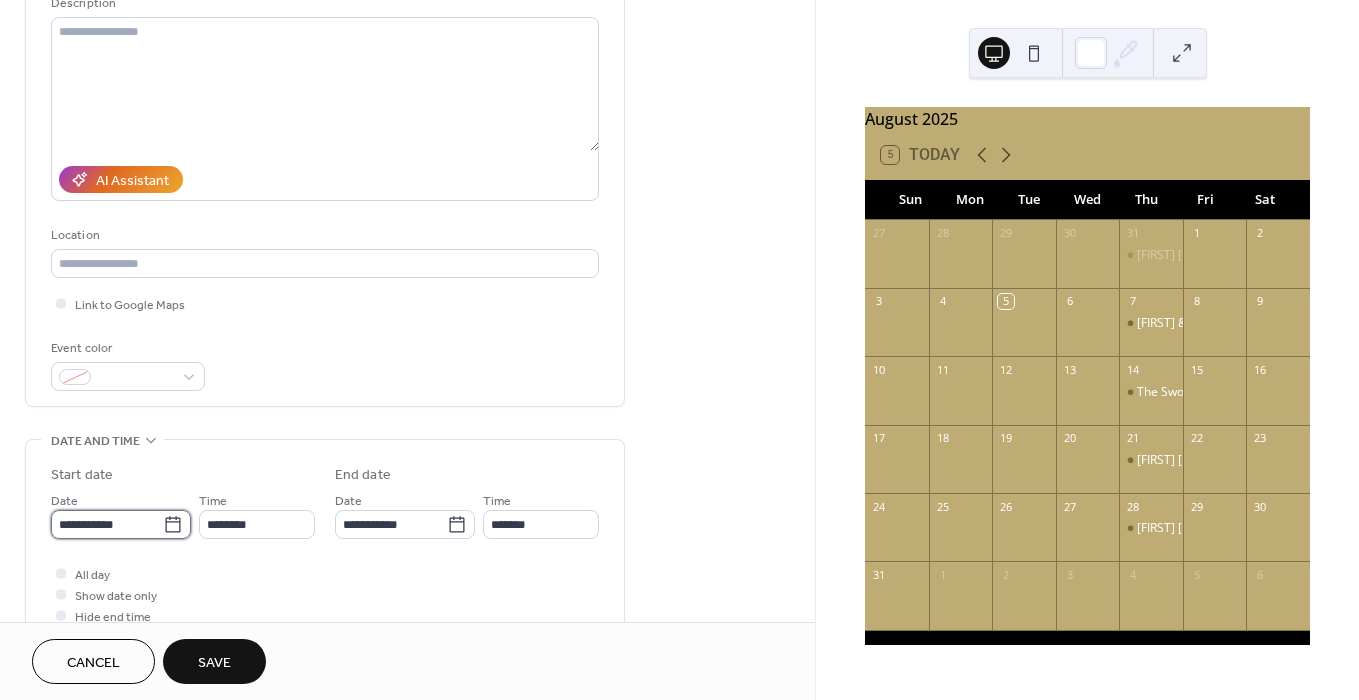 click on "**********" at bounding box center (107, 524) 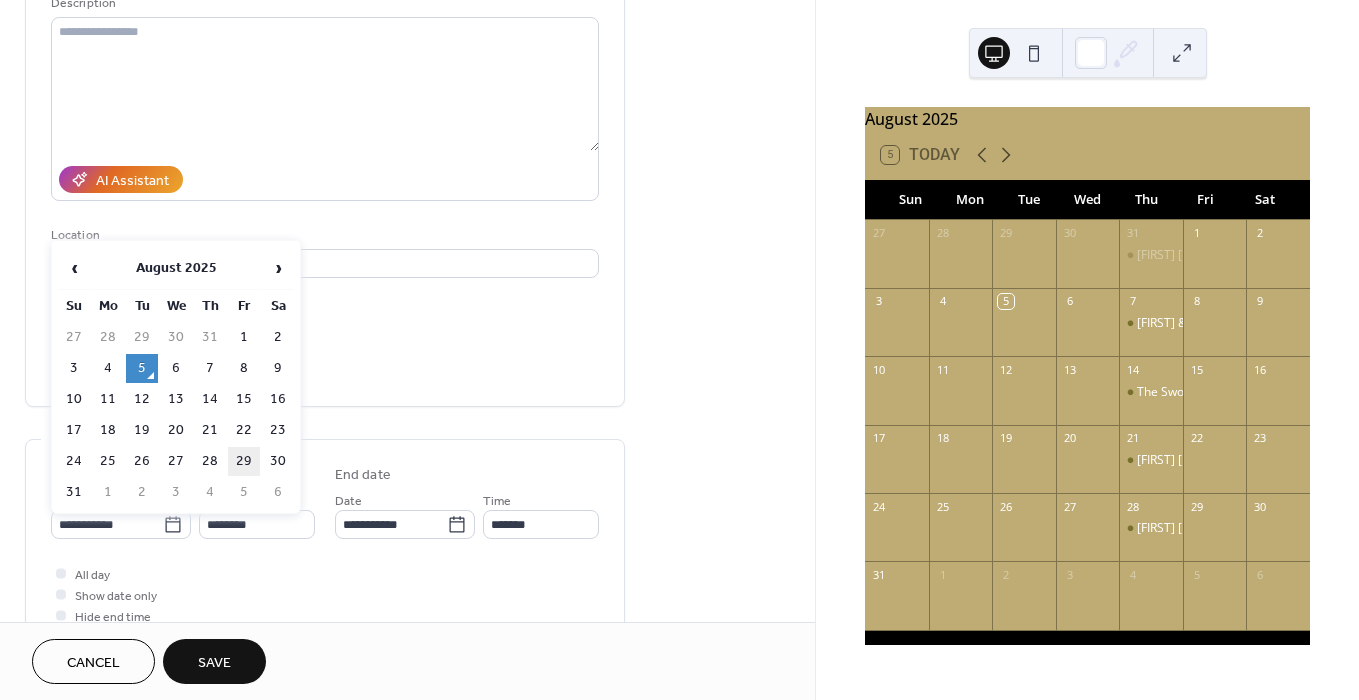 click on "29" at bounding box center (244, 461) 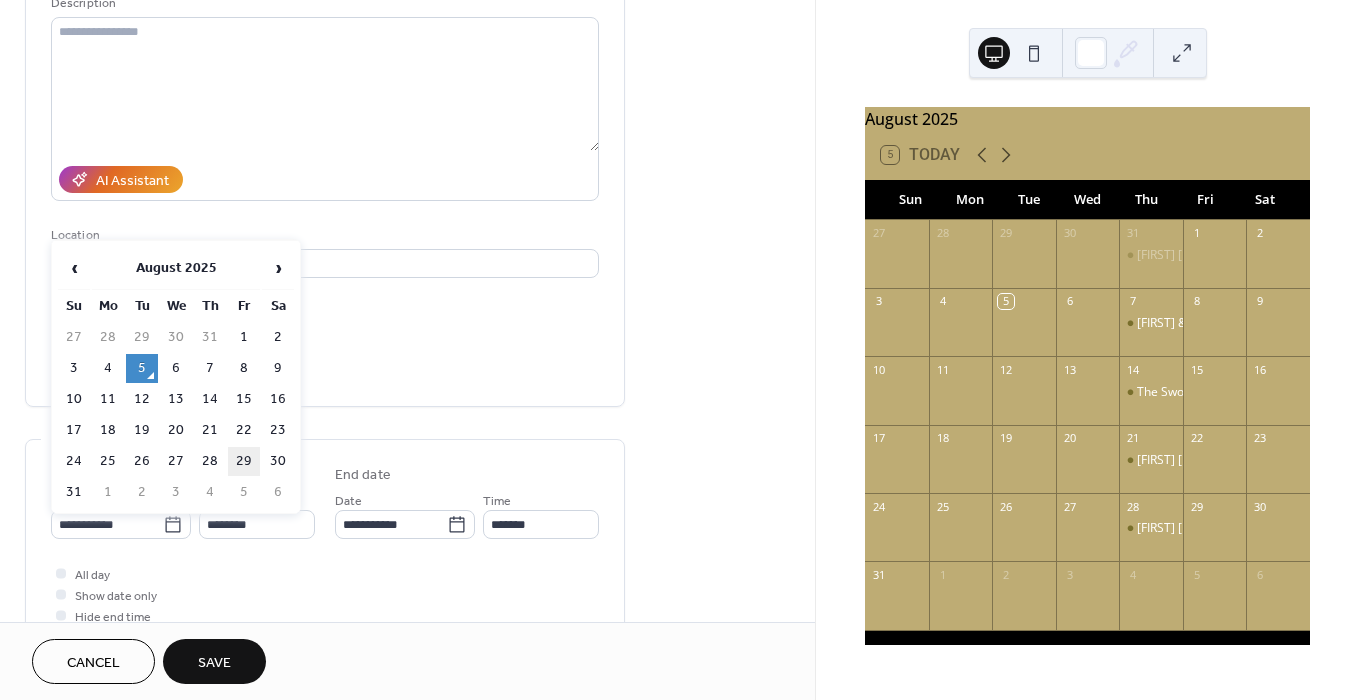 type on "**********" 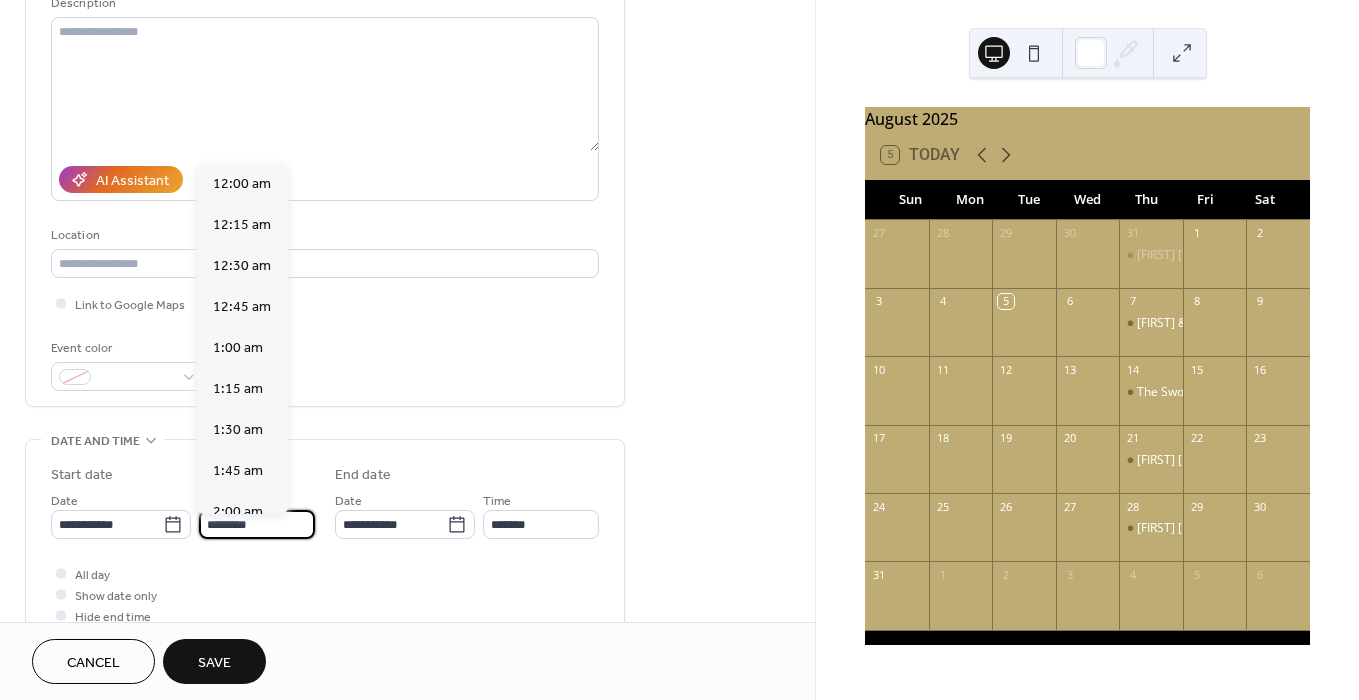 click on "********" at bounding box center (257, 524) 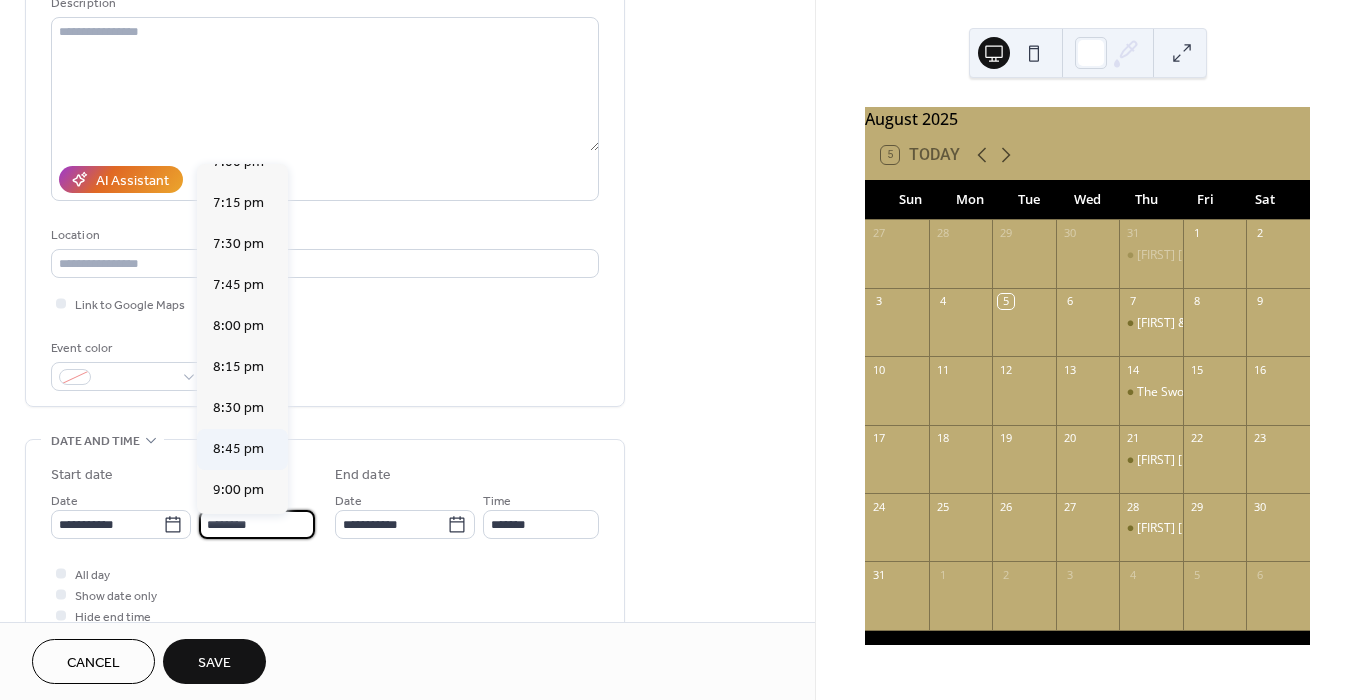 scroll, scrollTop: 3133, scrollLeft: 0, axis: vertical 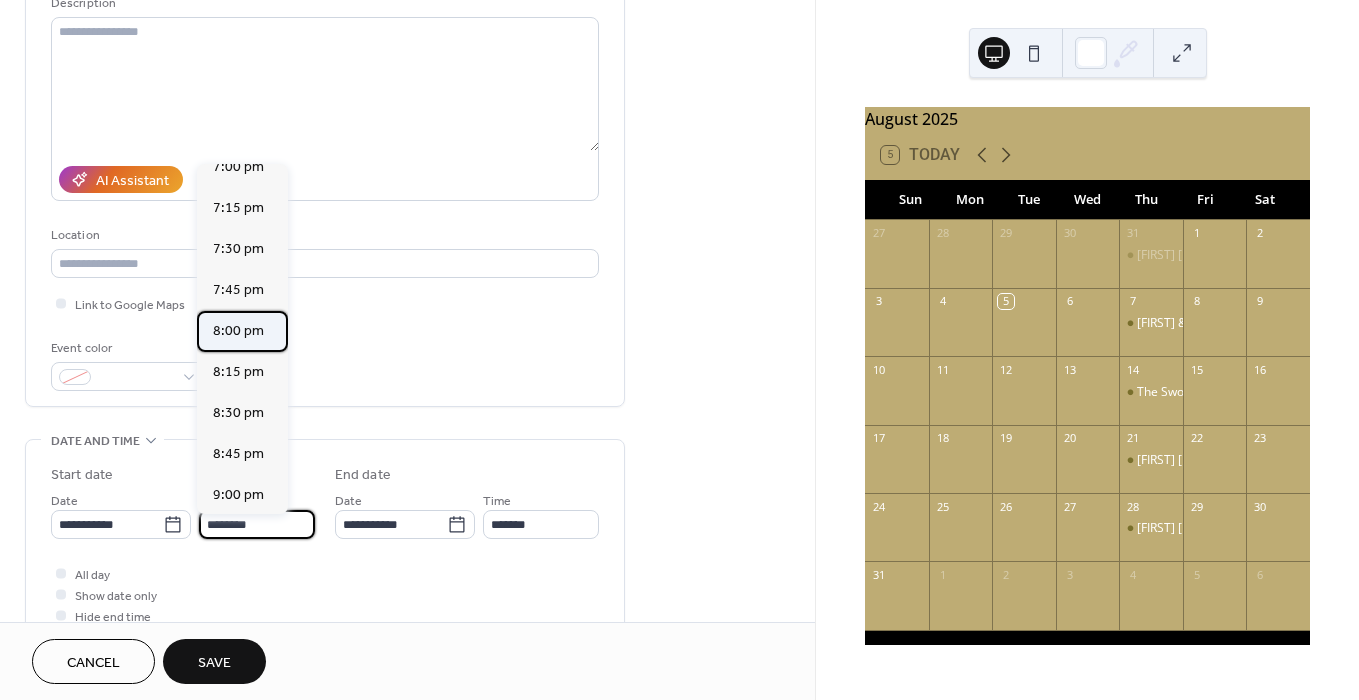 click on "8:00 pm" at bounding box center (238, 331) 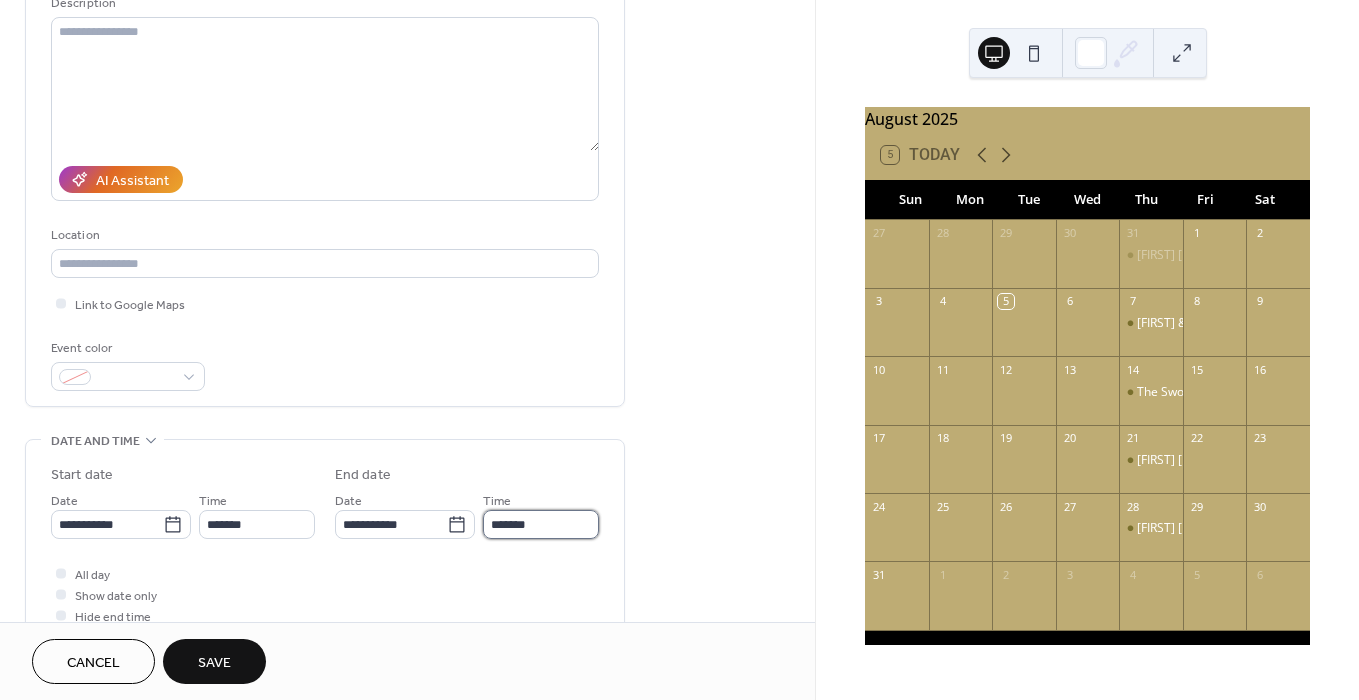 click on "*******" at bounding box center (541, 524) 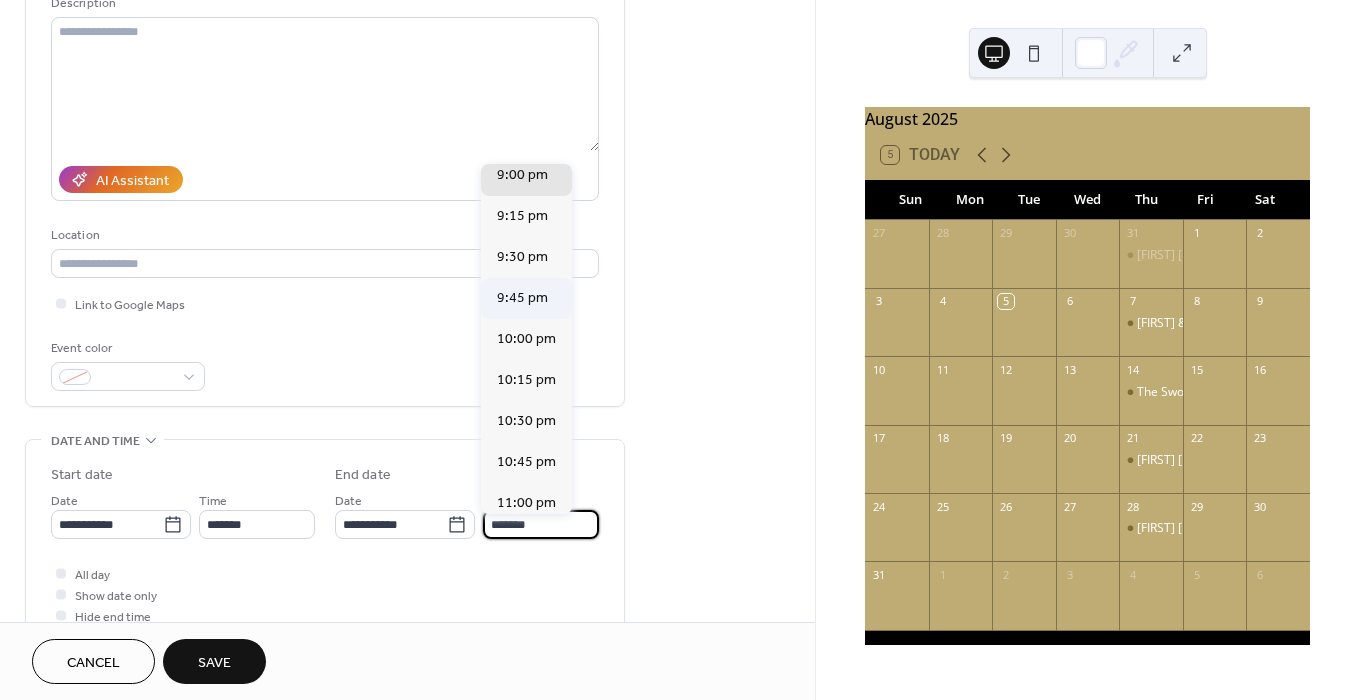 scroll, scrollTop: 189, scrollLeft: 0, axis: vertical 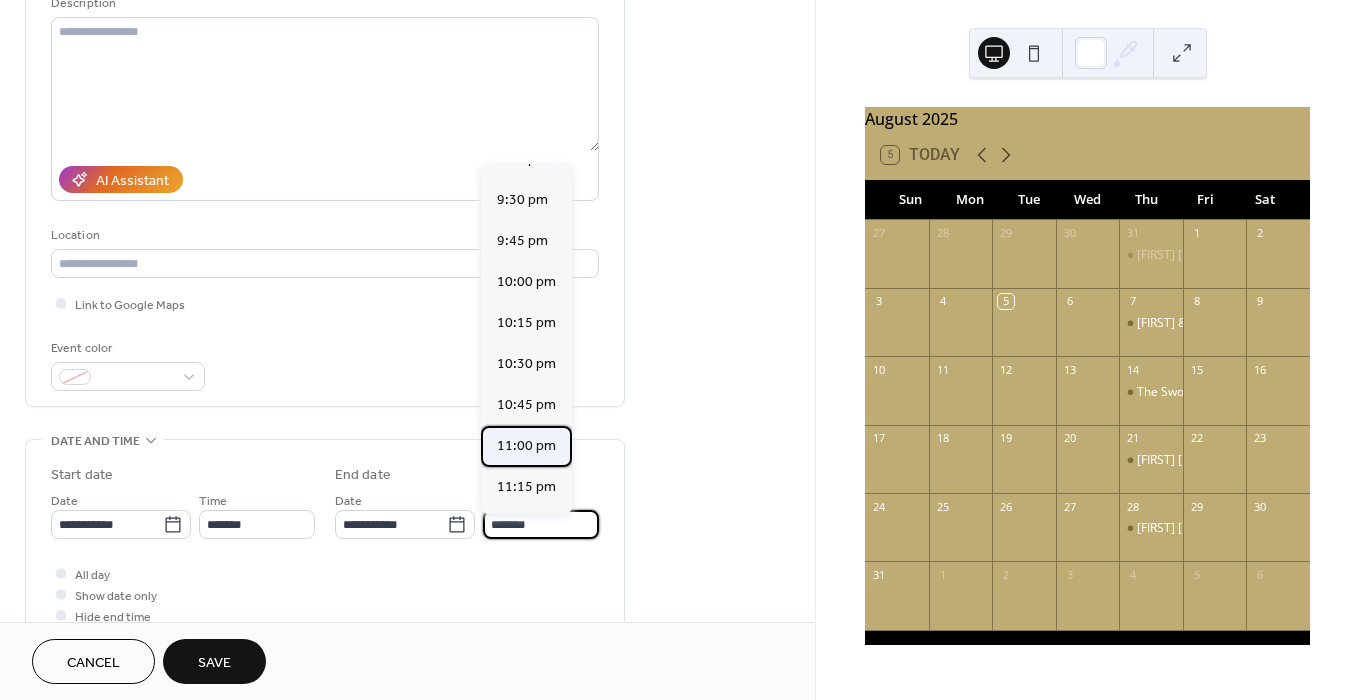 click on "11:00 pm" at bounding box center [526, 446] 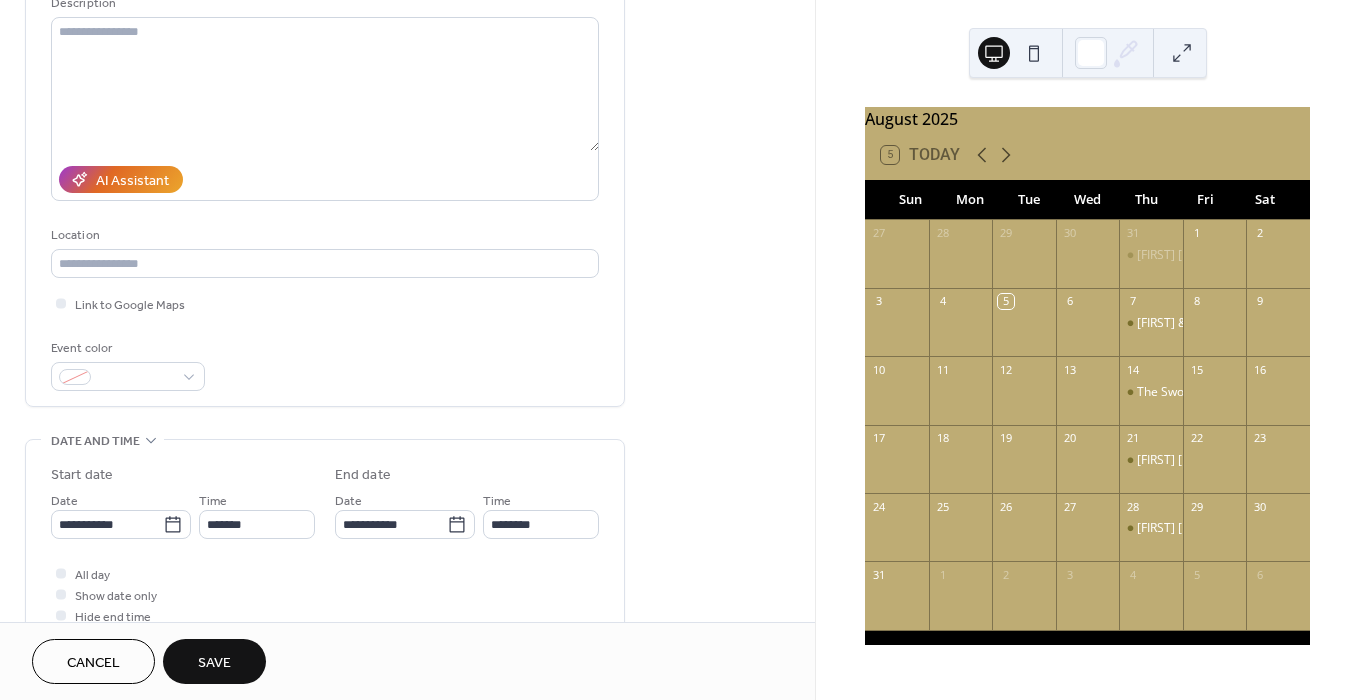 click on "Save" at bounding box center (214, 663) 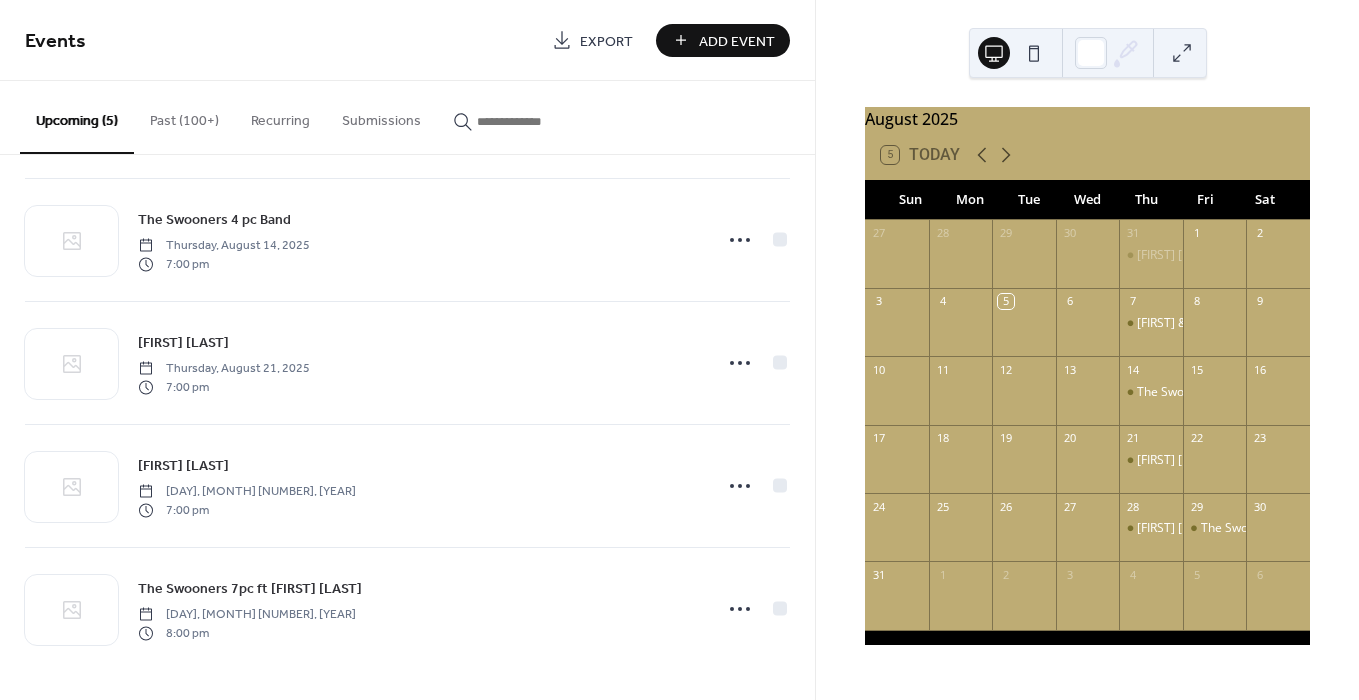 scroll, scrollTop: 129, scrollLeft: 0, axis: vertical 